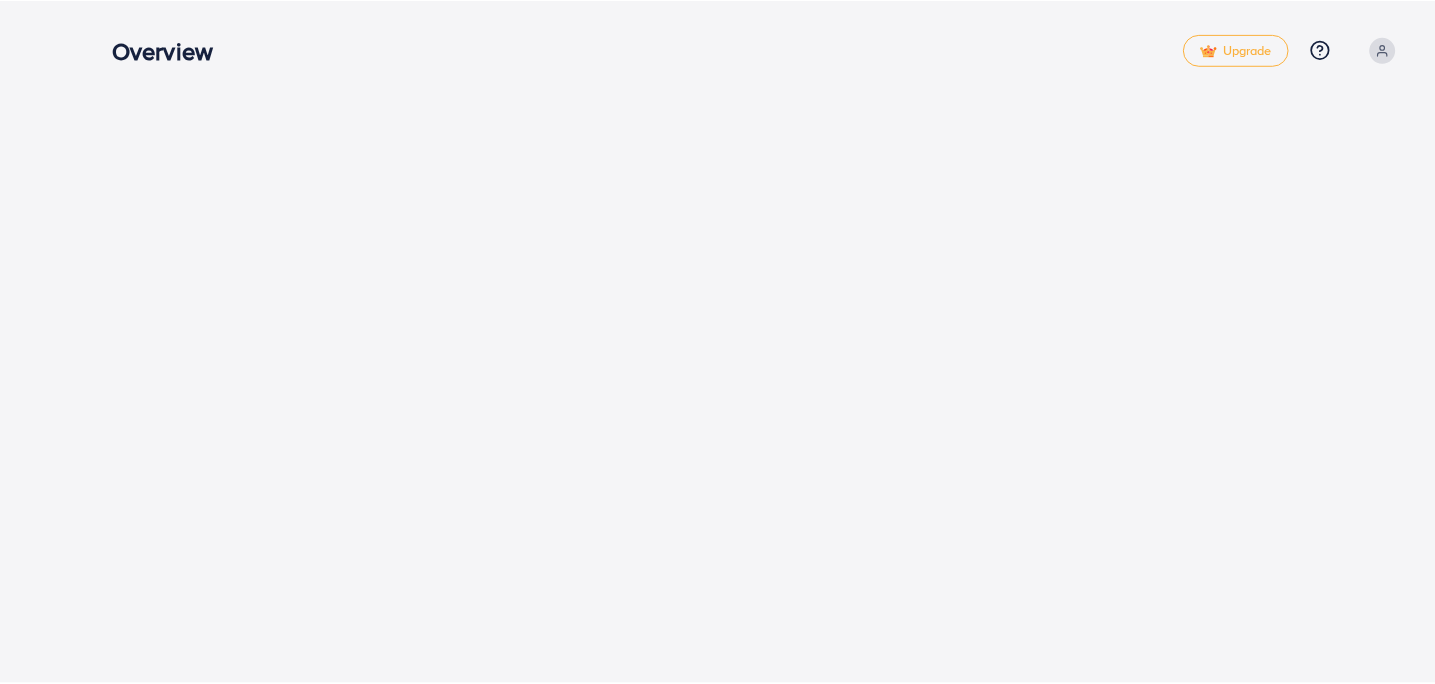 scroll, scrollTop: 0, scrollLeft: 0, axis: both 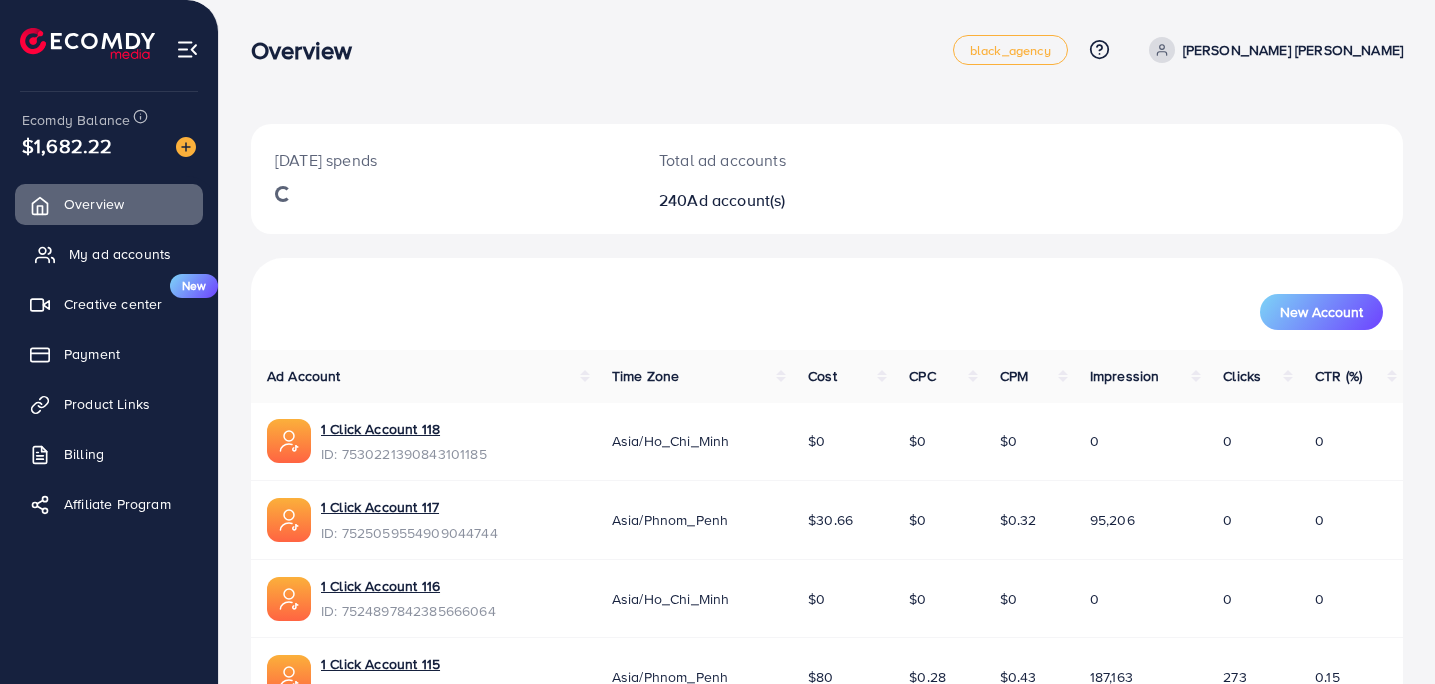 click on "My ad accounts" at bounding box center (120, 254) 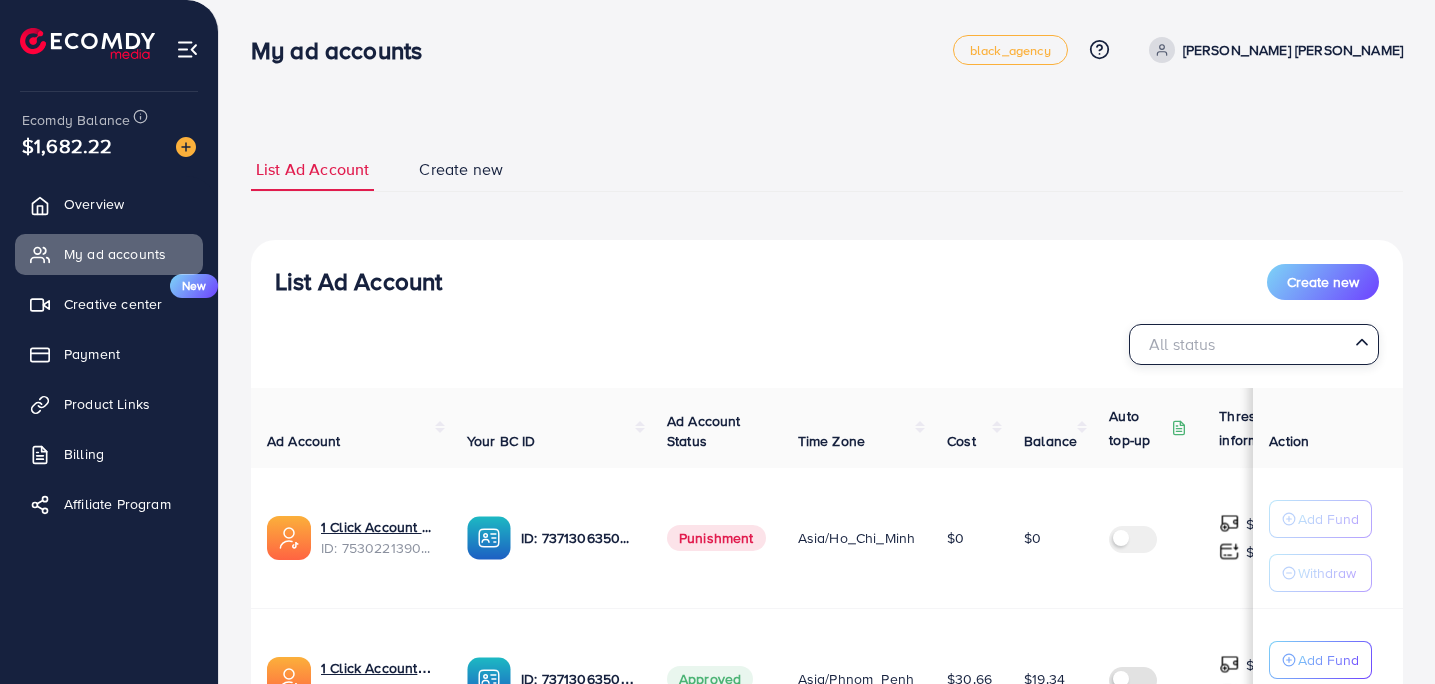 click on "All status" at bounding box center [1242, 342] 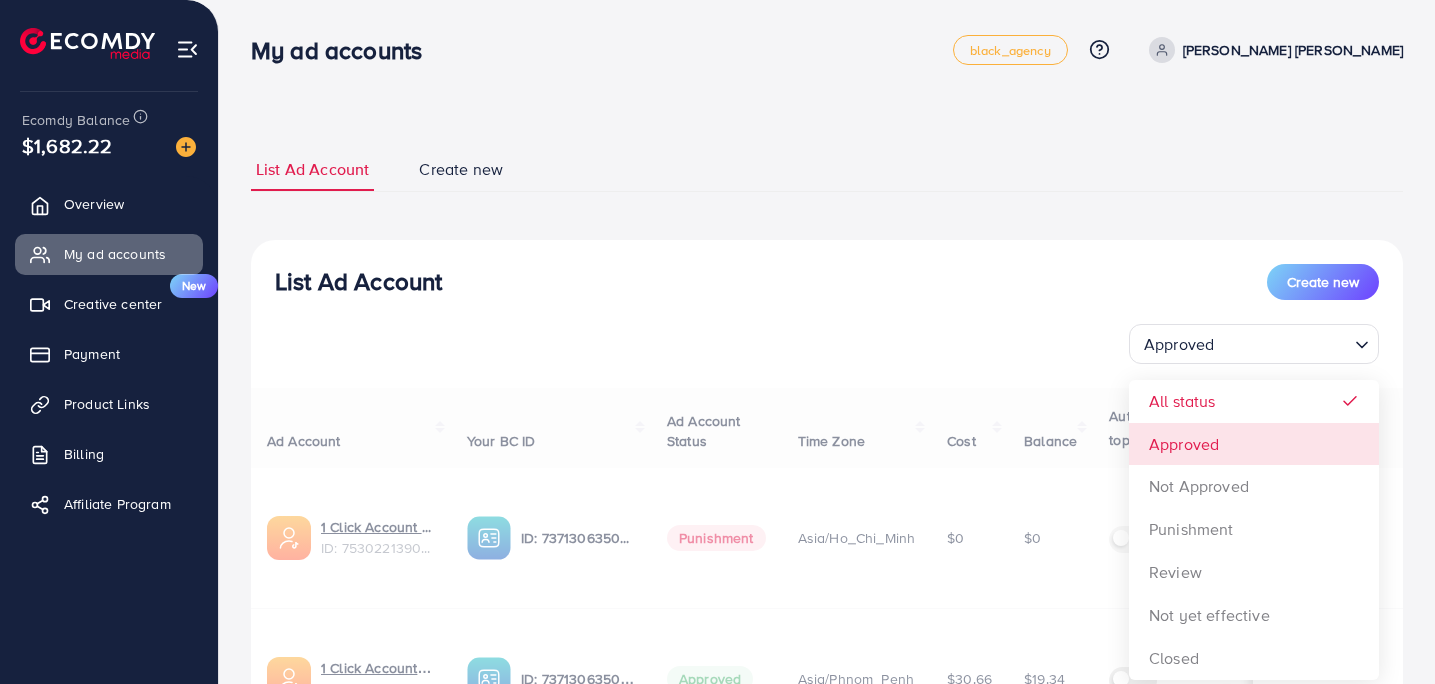 drag, startPoint x: 1212, startPoint y: 431, endPoint x: 1111, endPoint y: 407, distance: 103.81233 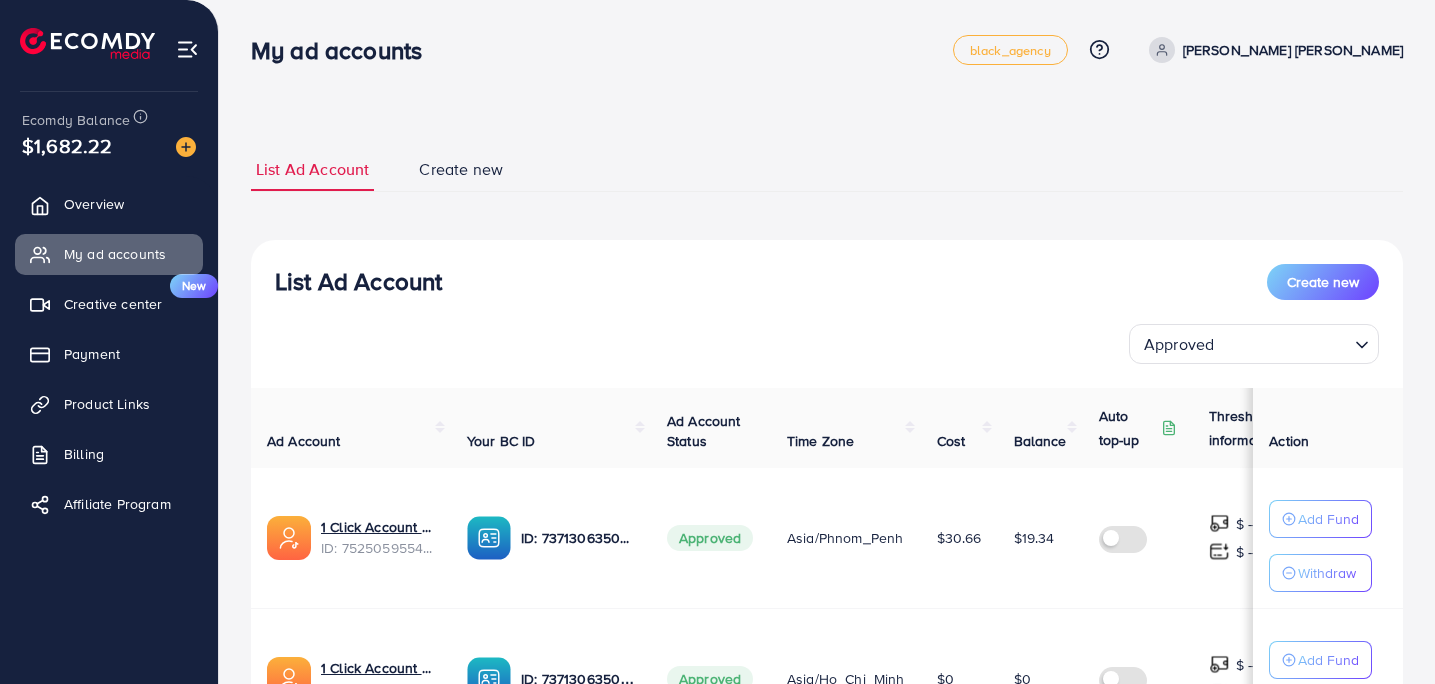 click on "List Ad Account   Create new
Approved
Loading..." at bounding box center [827, 314] 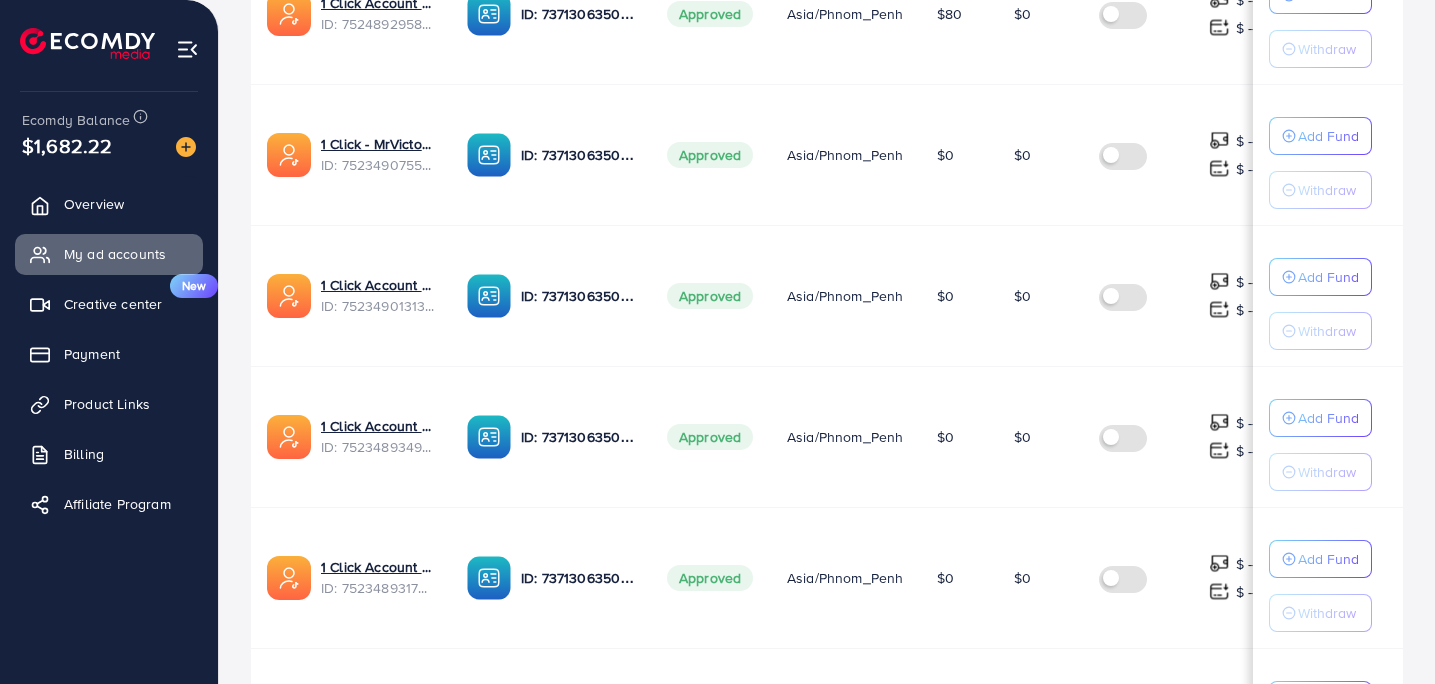 scroll, scrollTop: 1342, scrollLeft: 0, axis: vertical 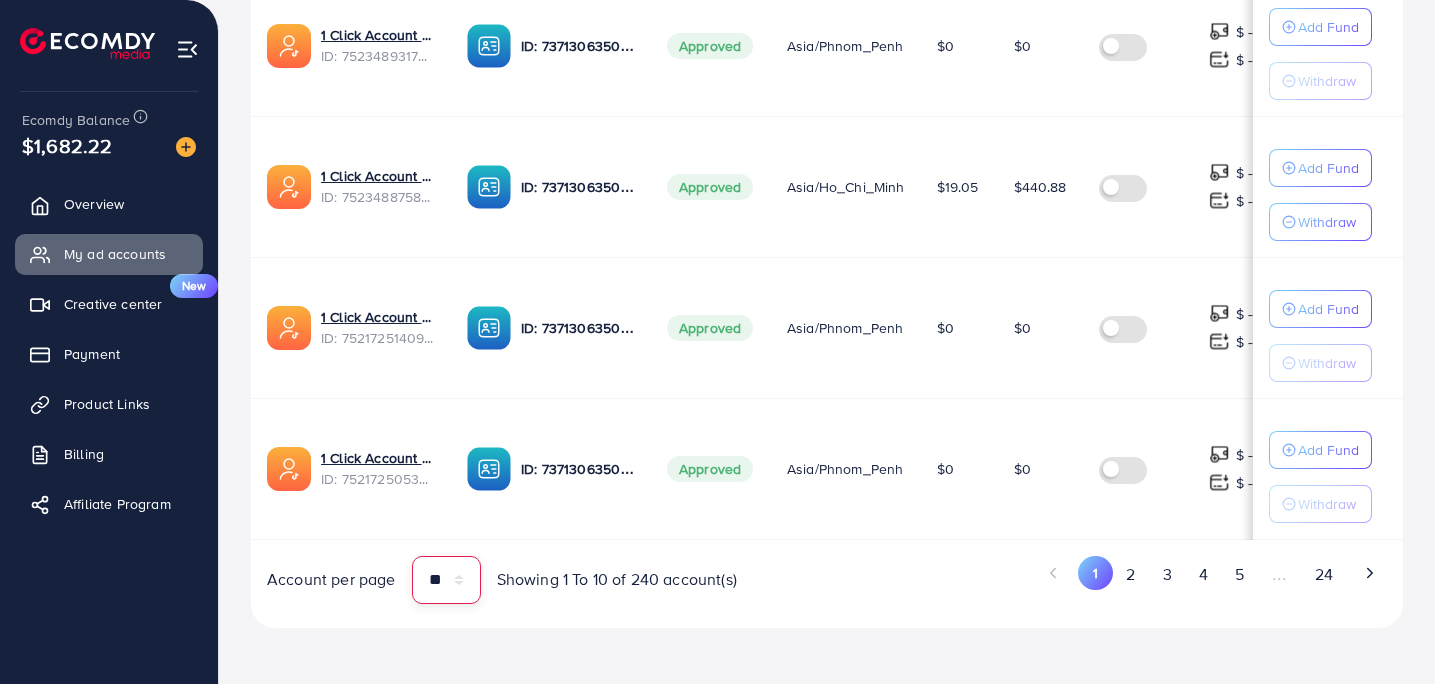 click on "** ** ** ***" at bounding box center (446, 580) 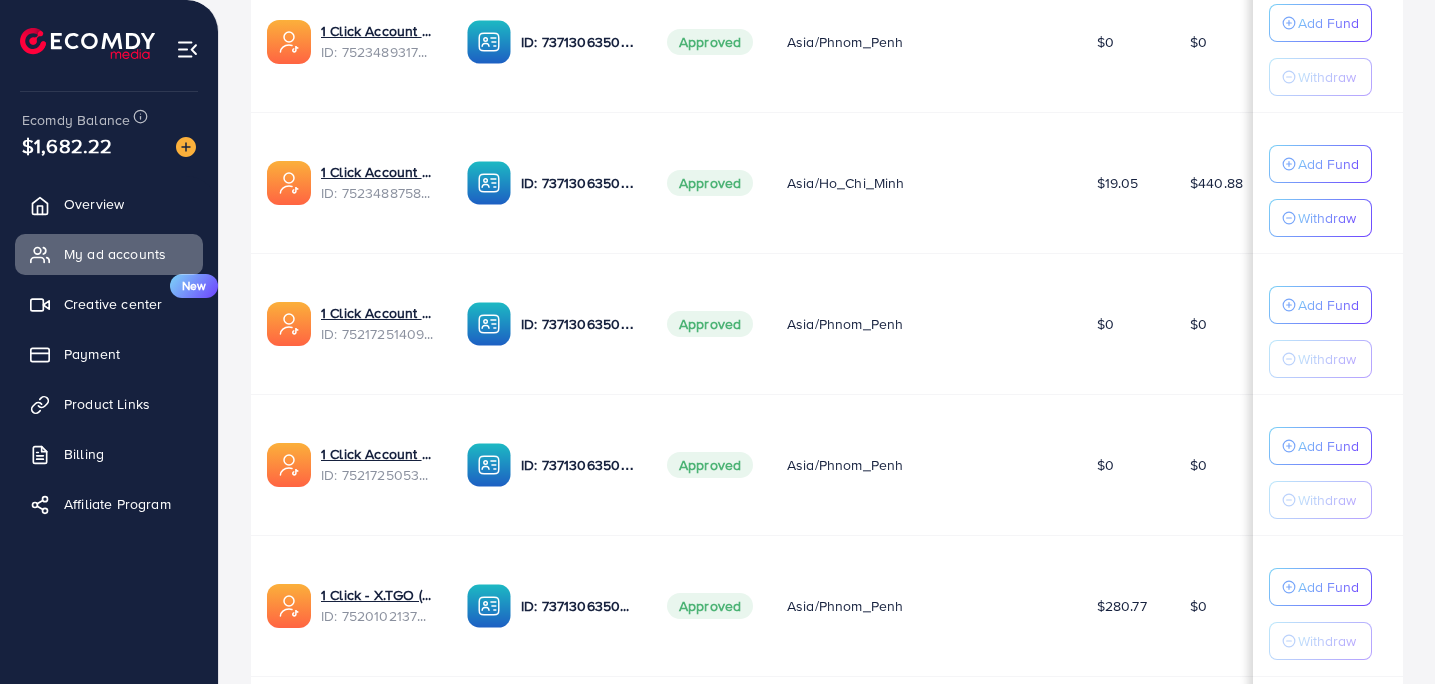 click on "List Ad Account Create new  List Ad Account   Create new
Approved
Loading...                   Ad Account Your BC ID Ad Account Status Time Zone Cost Balance Auto top-up Threshold information Action            1 Click Account 117  ID: 7525059554909044744 ID: 7371306350615248913  Approved   Asia/Phnom_Penh   $30.66   $19.34   $ ---   $ ---   Add Fund   Withdraw       1 Click Account 116  ID: 7524897842385666064 ID: 7371306350615248913  Approved   Asia/Ho_Chi_Minh   $0   $0   $ ---   $ ---   Add Fund   Withdraw       1 Click Account 115  ID: 7524892958064410632 ID: 7371306350615248913  Approved   Asia/Phnom_Penh   $80   $0   $ ---   $ ---   Add Fund   Withdraw       1 Click - MrVictor TK 5  ID: 7523490755965370369 ID: 7371306350615248913  Approved   Asia/Phnom_Penh   $0   $0   $ ---   $ ---   Add Fund   Withdraw       1 Click Account 113  ID: 7523490131354009608 ID: 7371306350615248913  Approved   Asia/Phnom_Penh   $0   $0   $ ---   $ ---   Add Fund   Withdraw       Approved" at bounding box center [827, 6014] 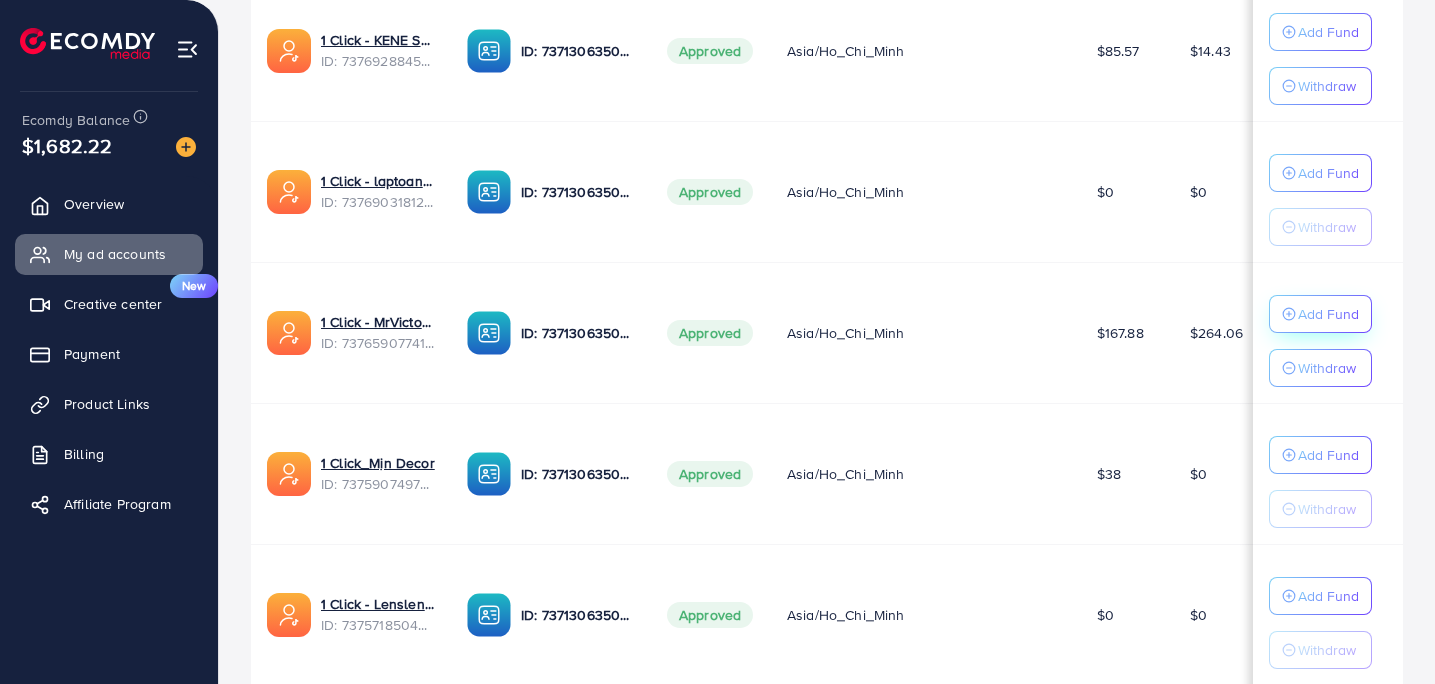 click on "Add Fund" at bounding box center (1328, -11530) 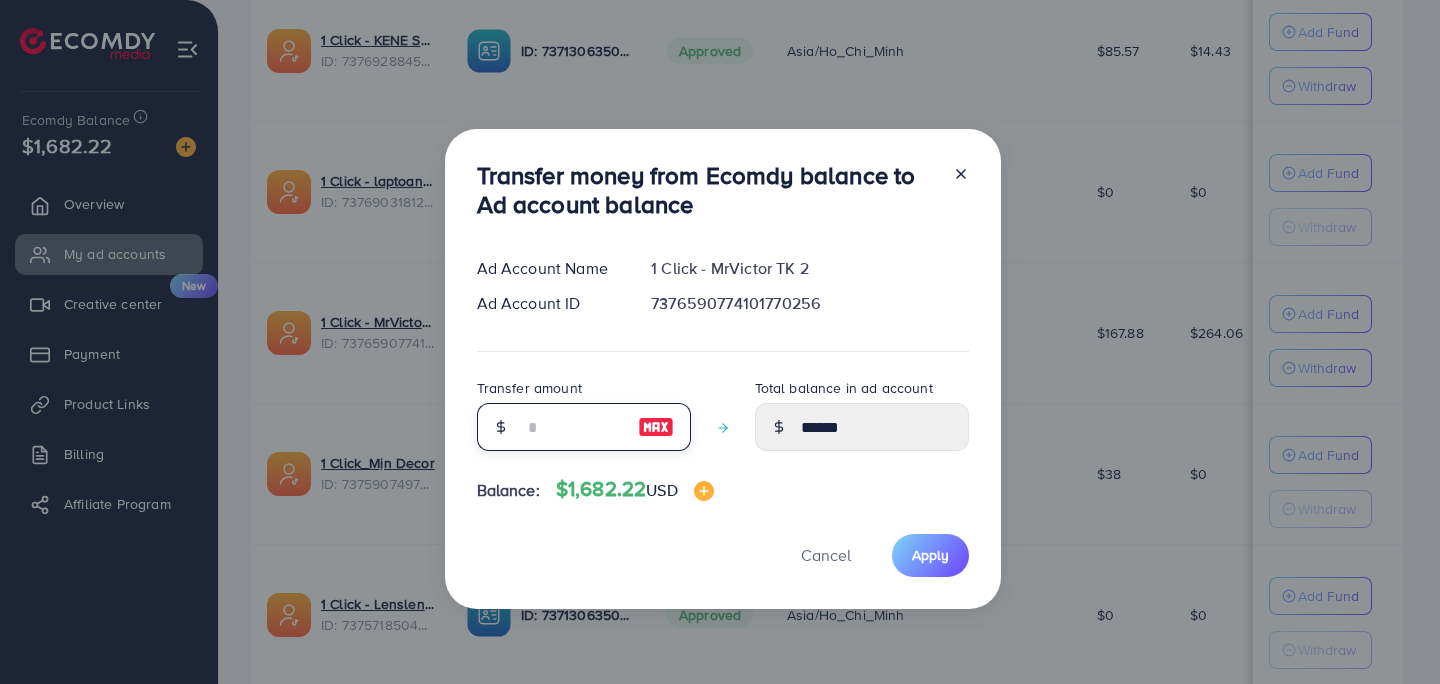 click at bounding box center [573, 427] 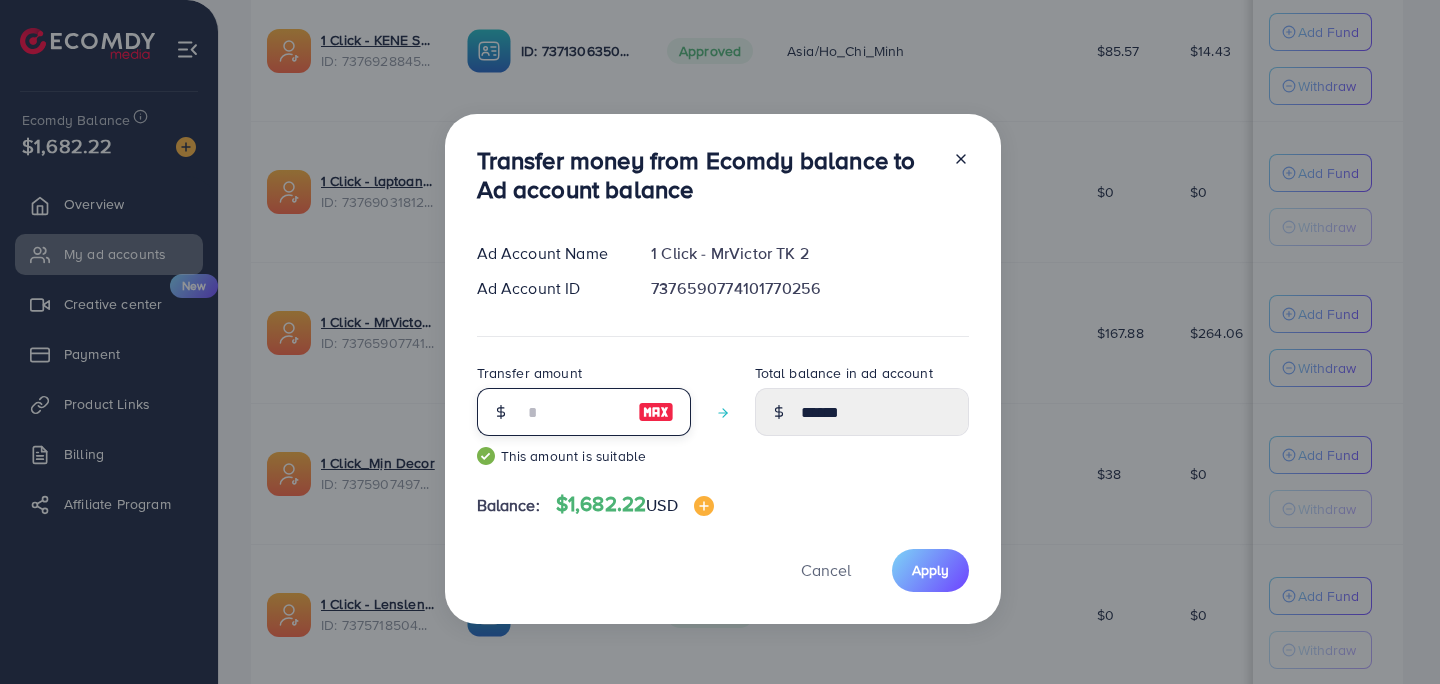 type on "******" 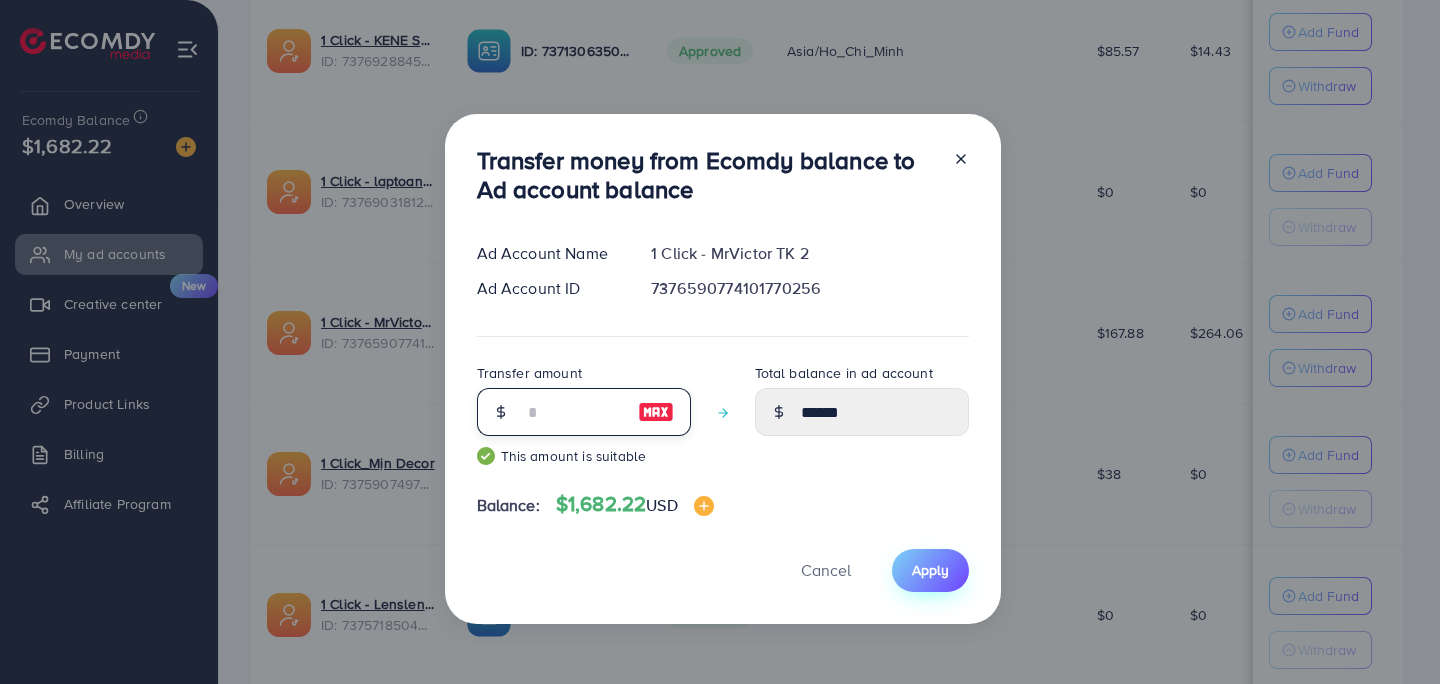 type on "***" 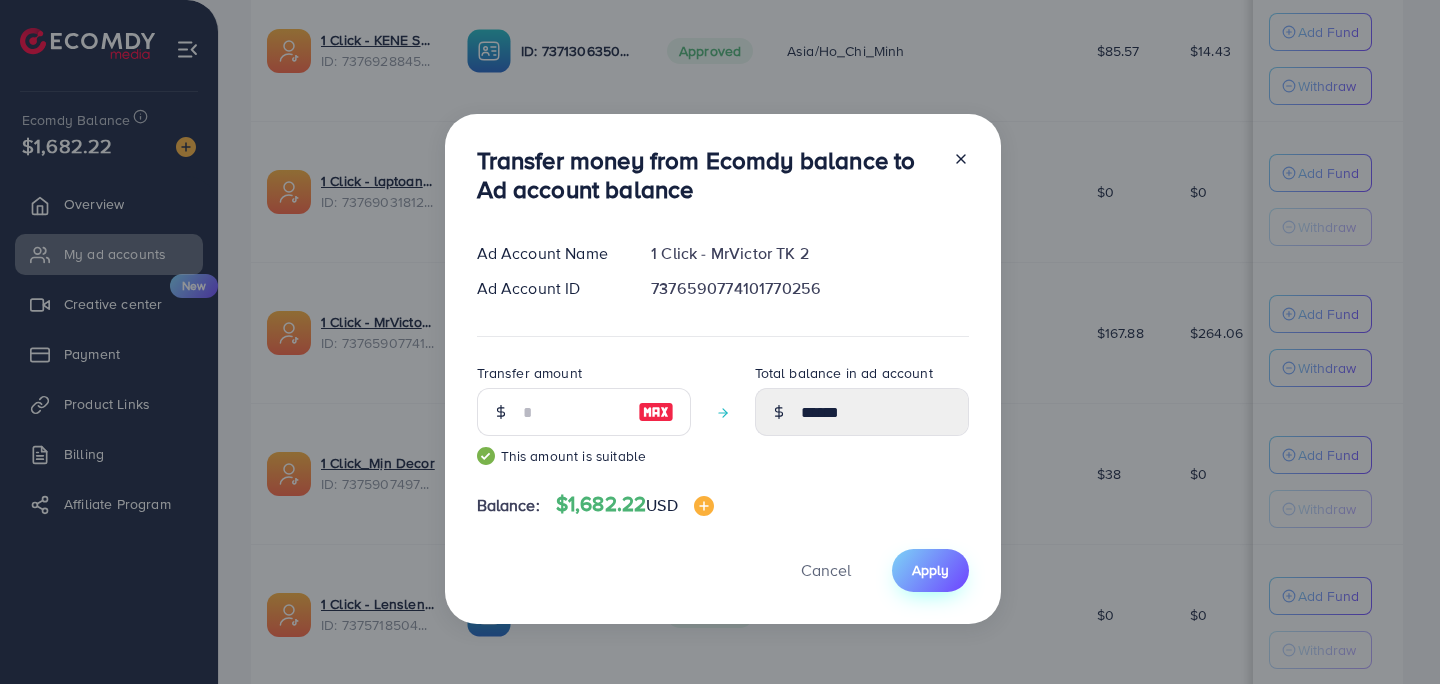 click on "Apply" at bounding box center [930, 570] 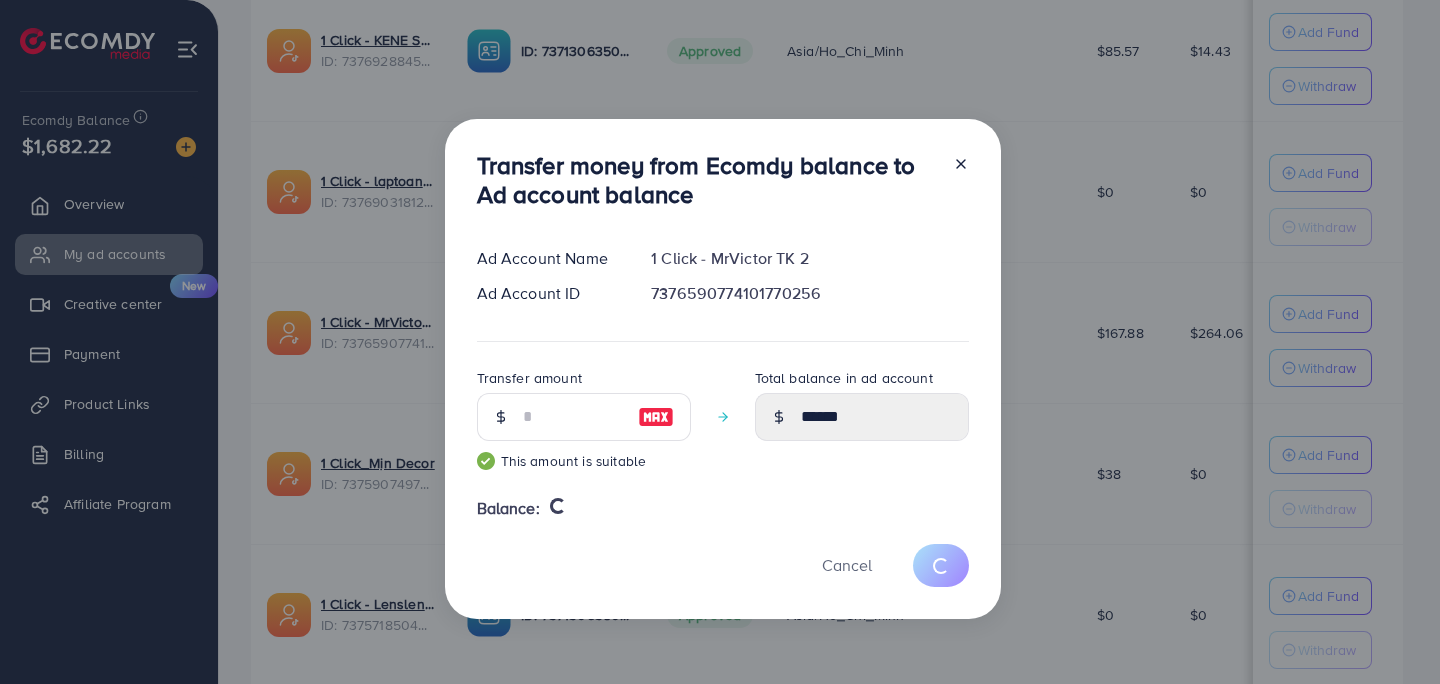 type 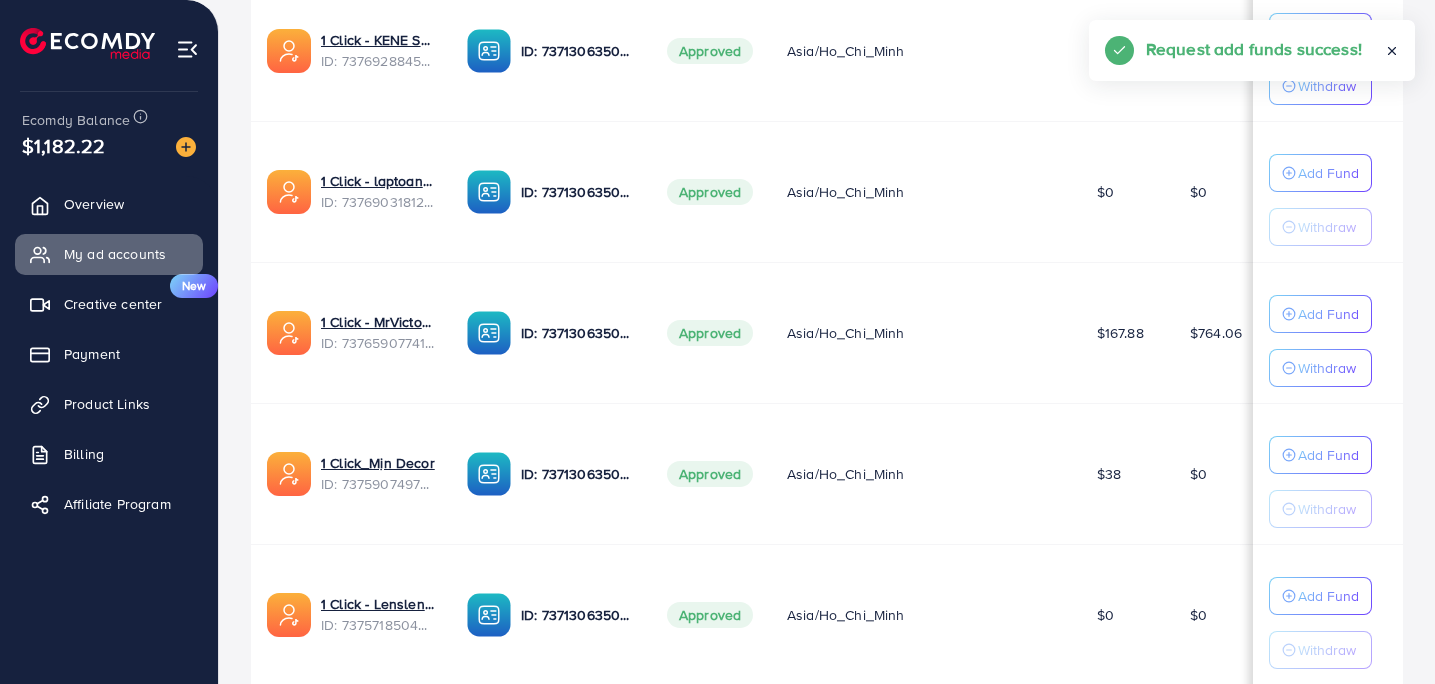 scroll, scrollTop: 9088, scrollLeft: 0, axis: vertical 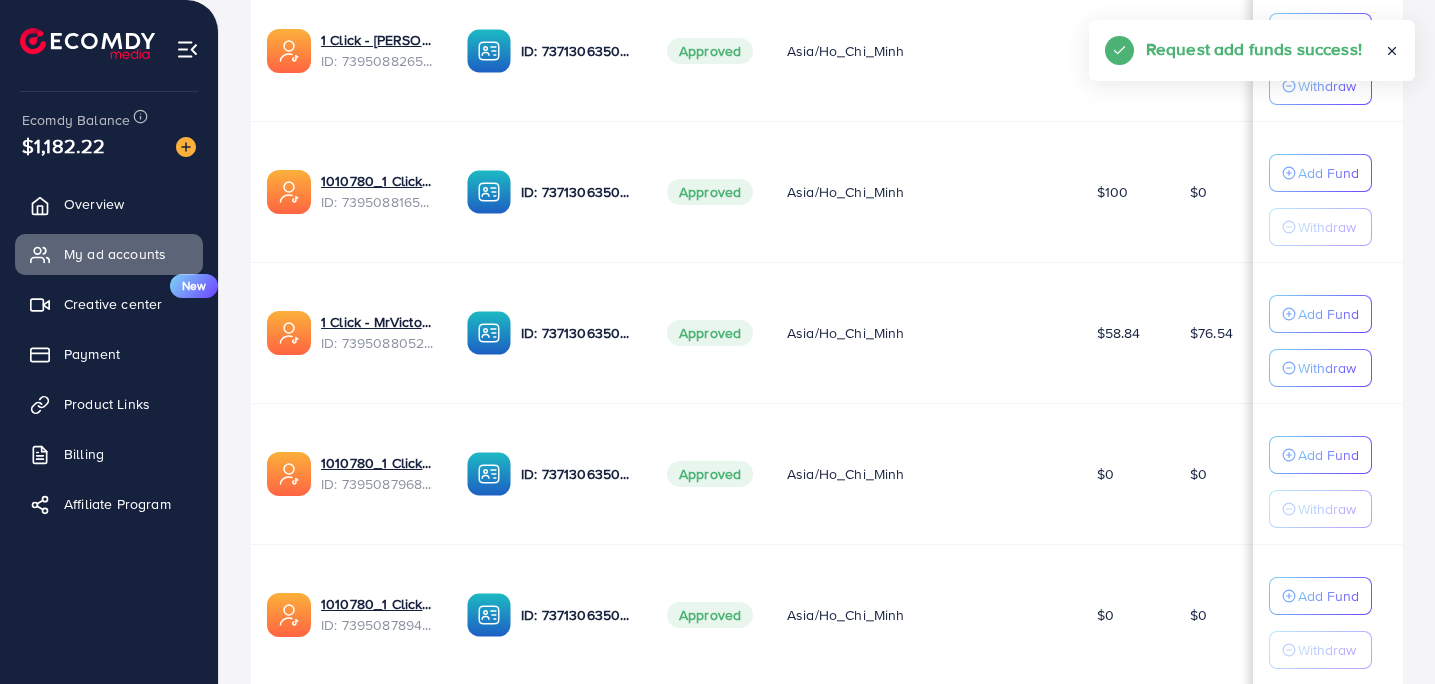 click on "Add Fund   Withdraw" at bounding box center [1328, 332] 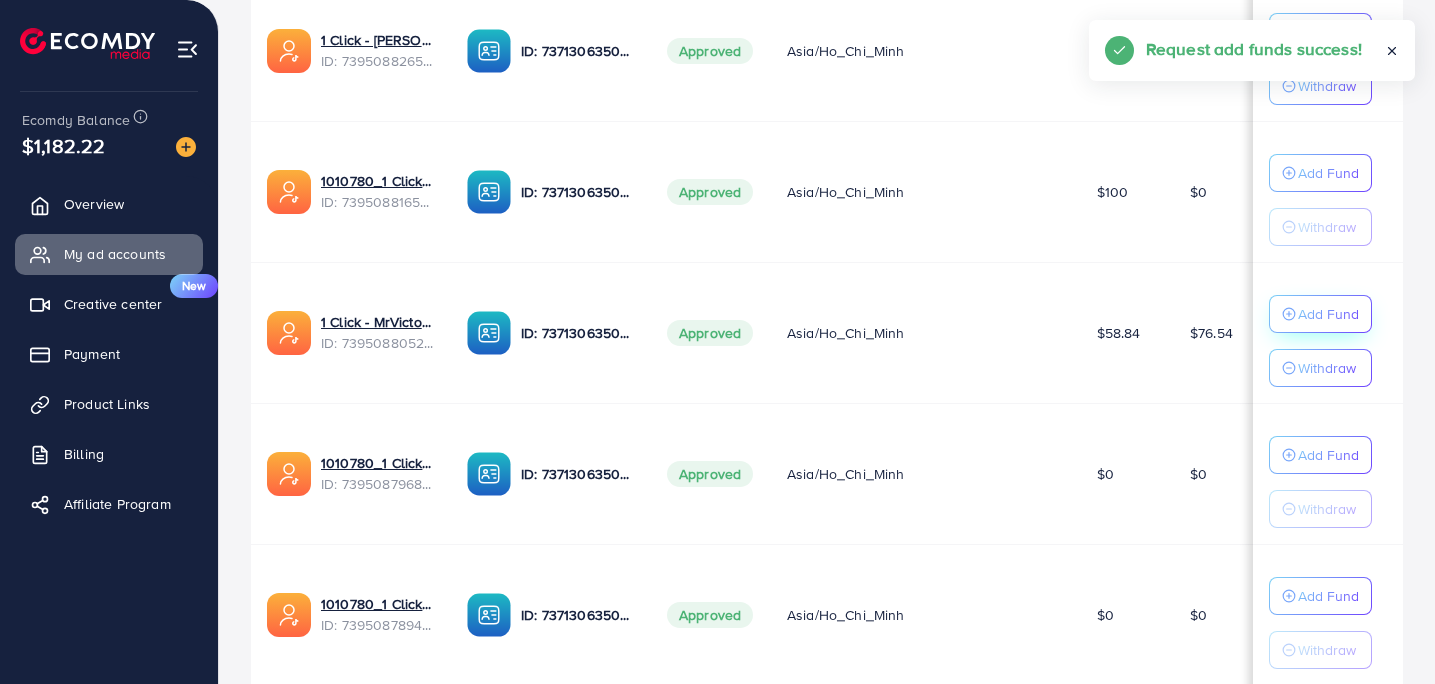 click on "Add Fund" at bounding box center [1328, -8569] 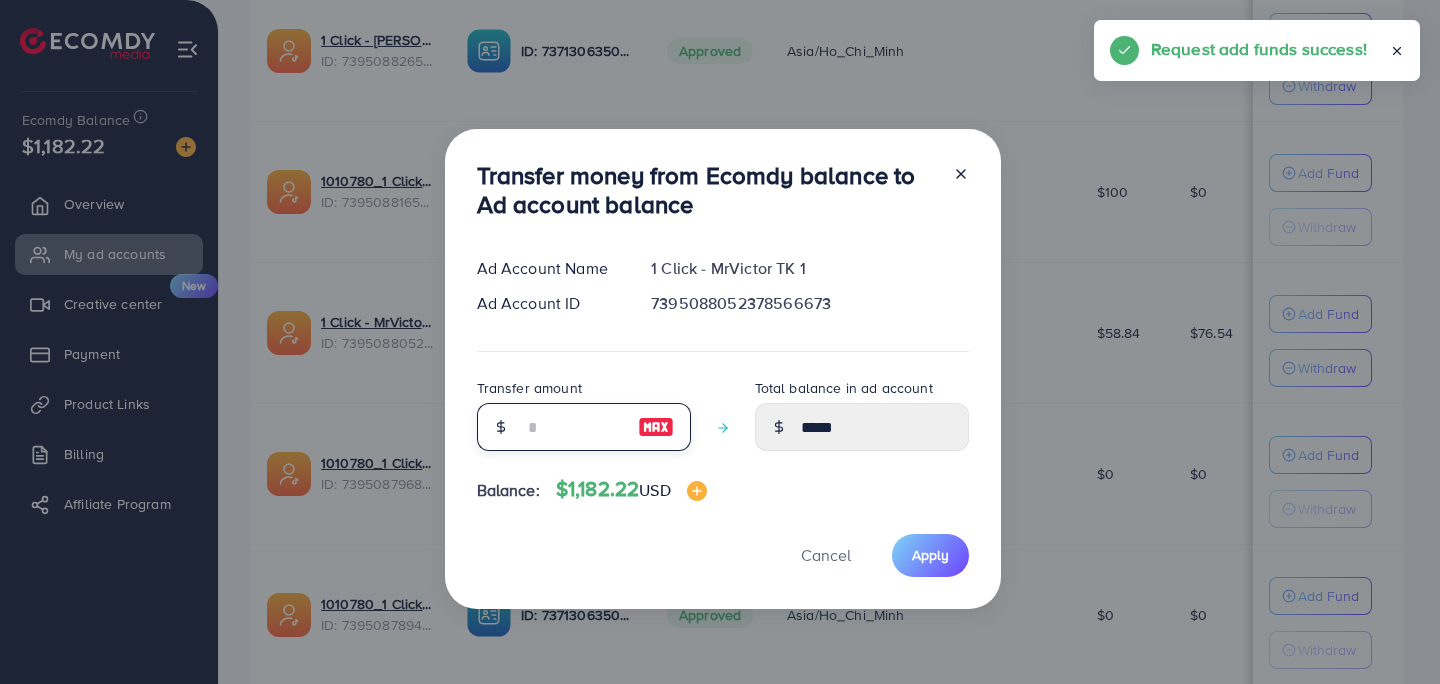 click at bounding box center [573, 427] 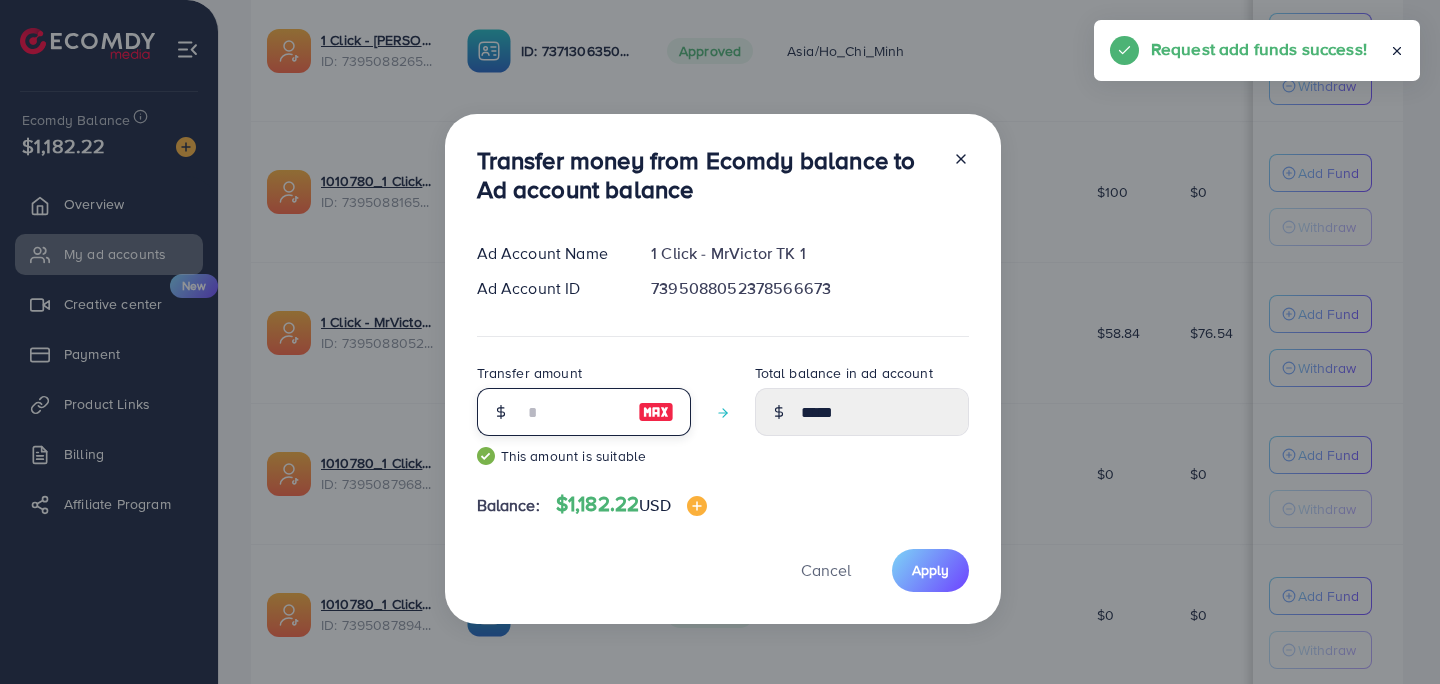 type on "*****" 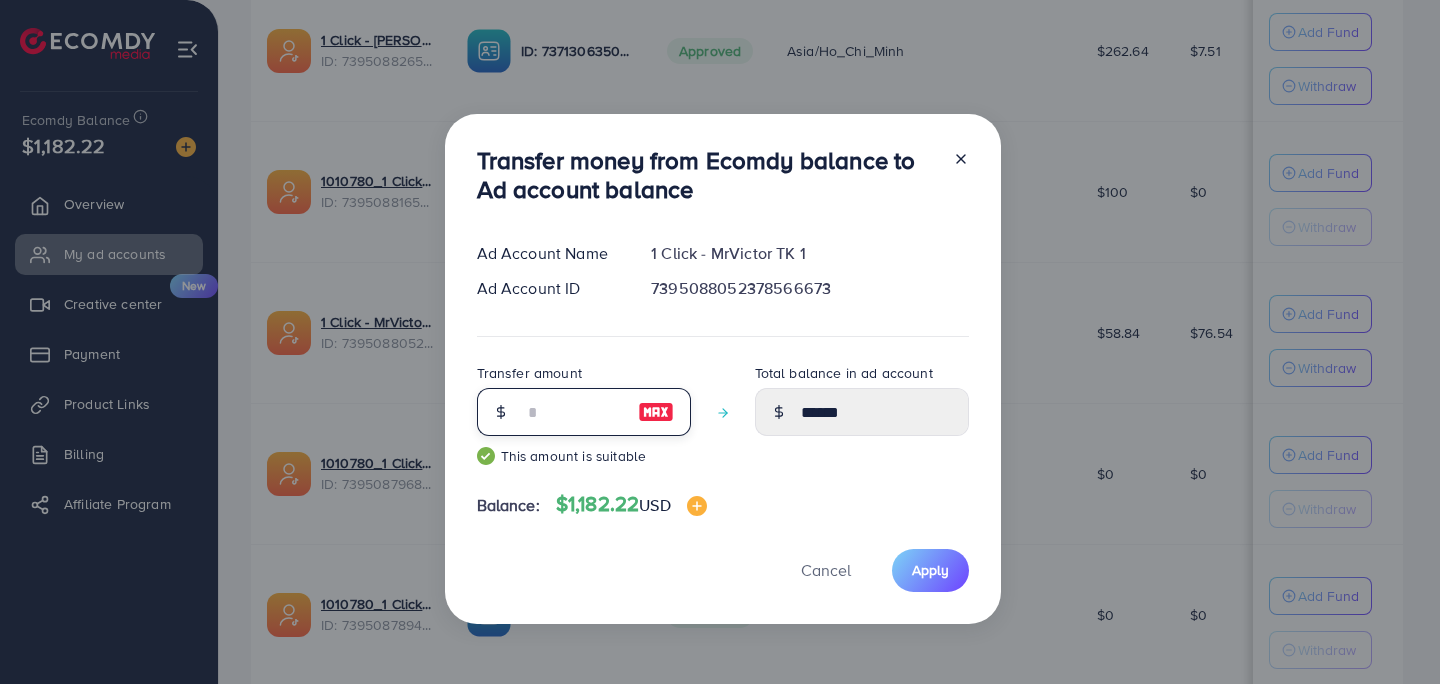 type on "***" 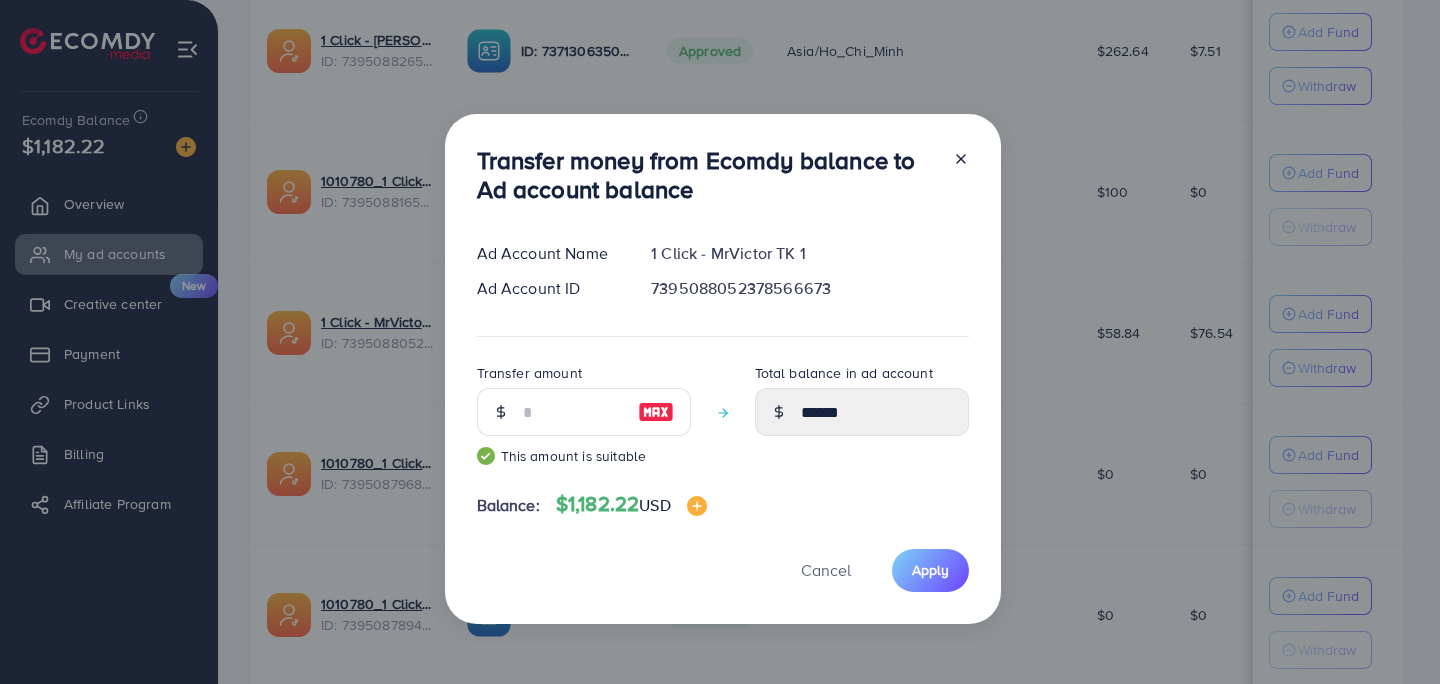 click on "Cancel   Apply" at bounding box center (723, 570) 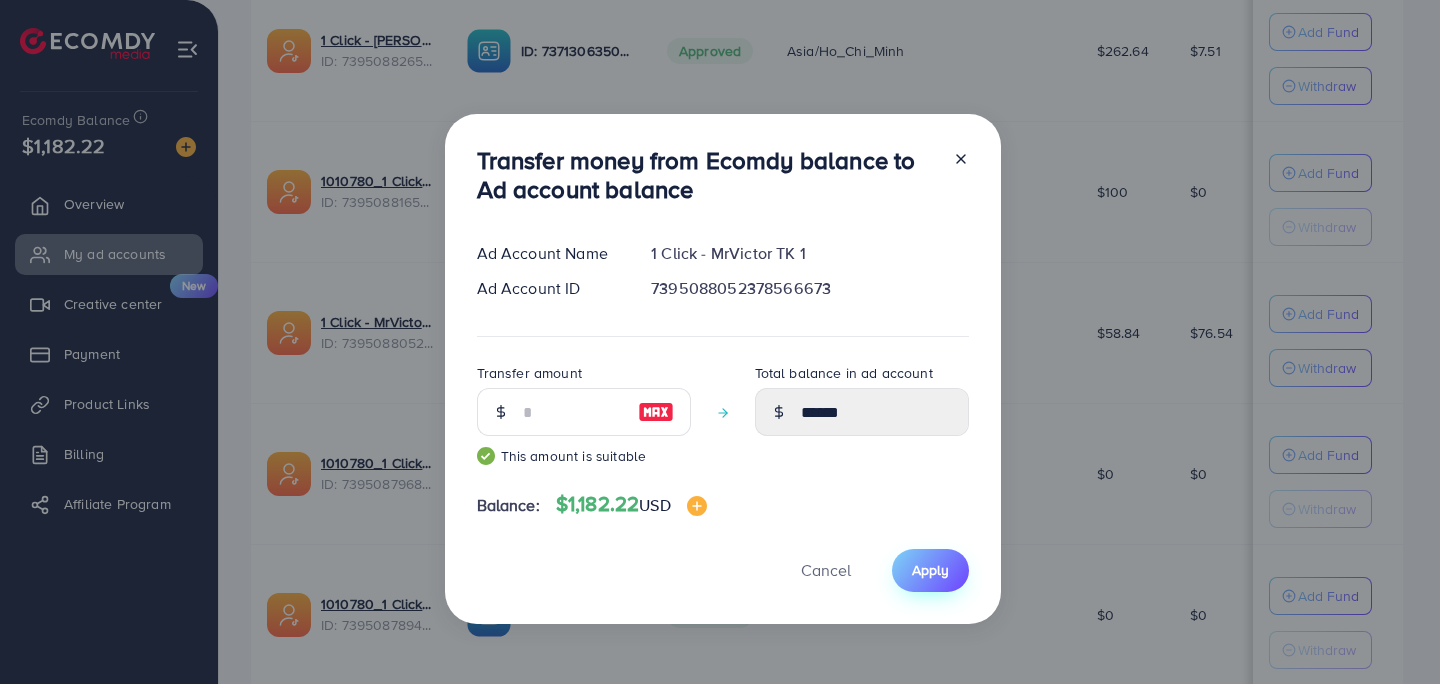 click on "Apply" at bounding box center [930, 570] 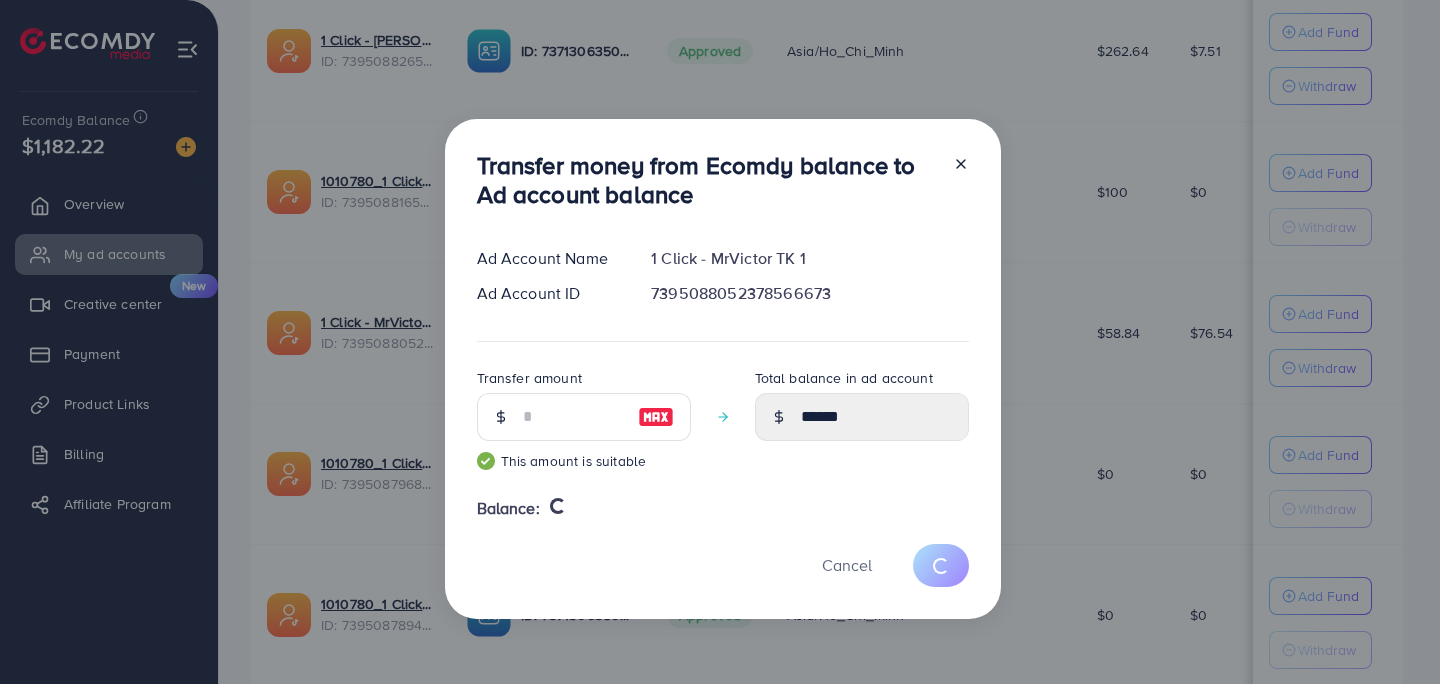 type 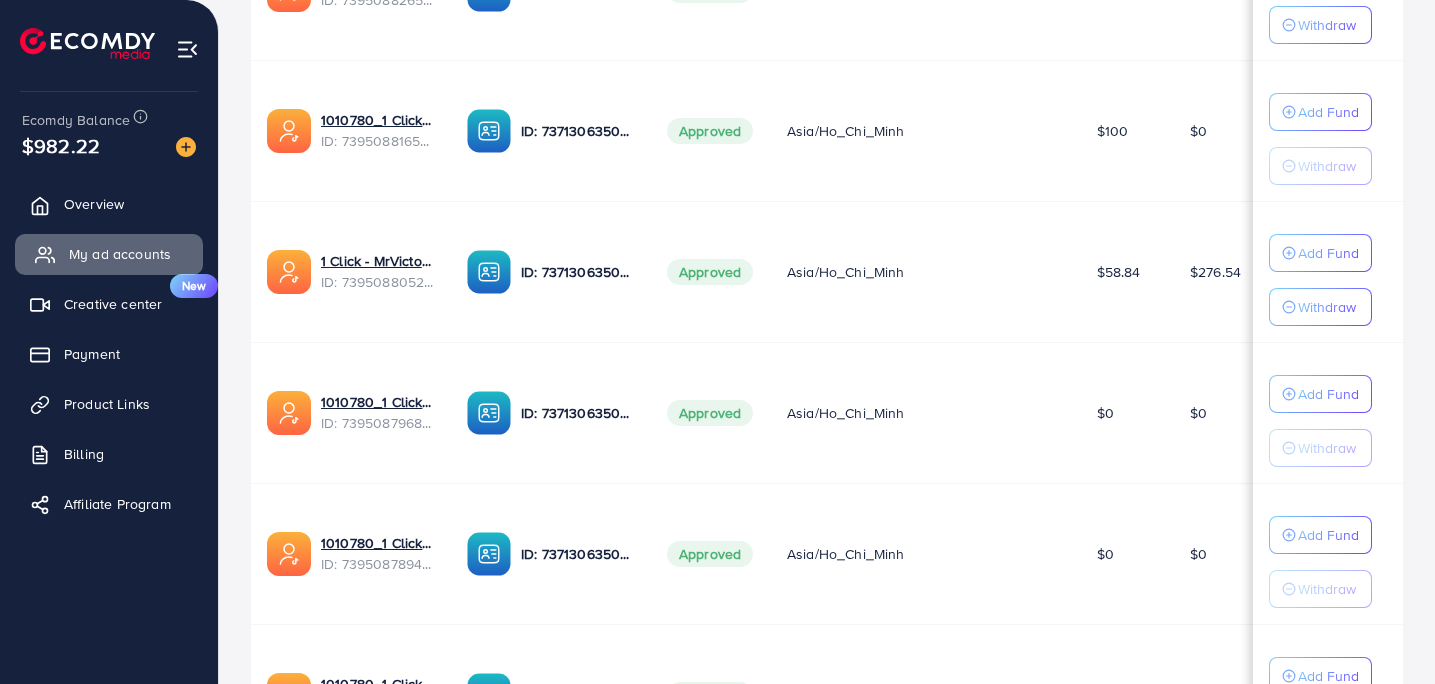 scroll, scrollTop: 9171, scrollLeft: 0, axis: vertical 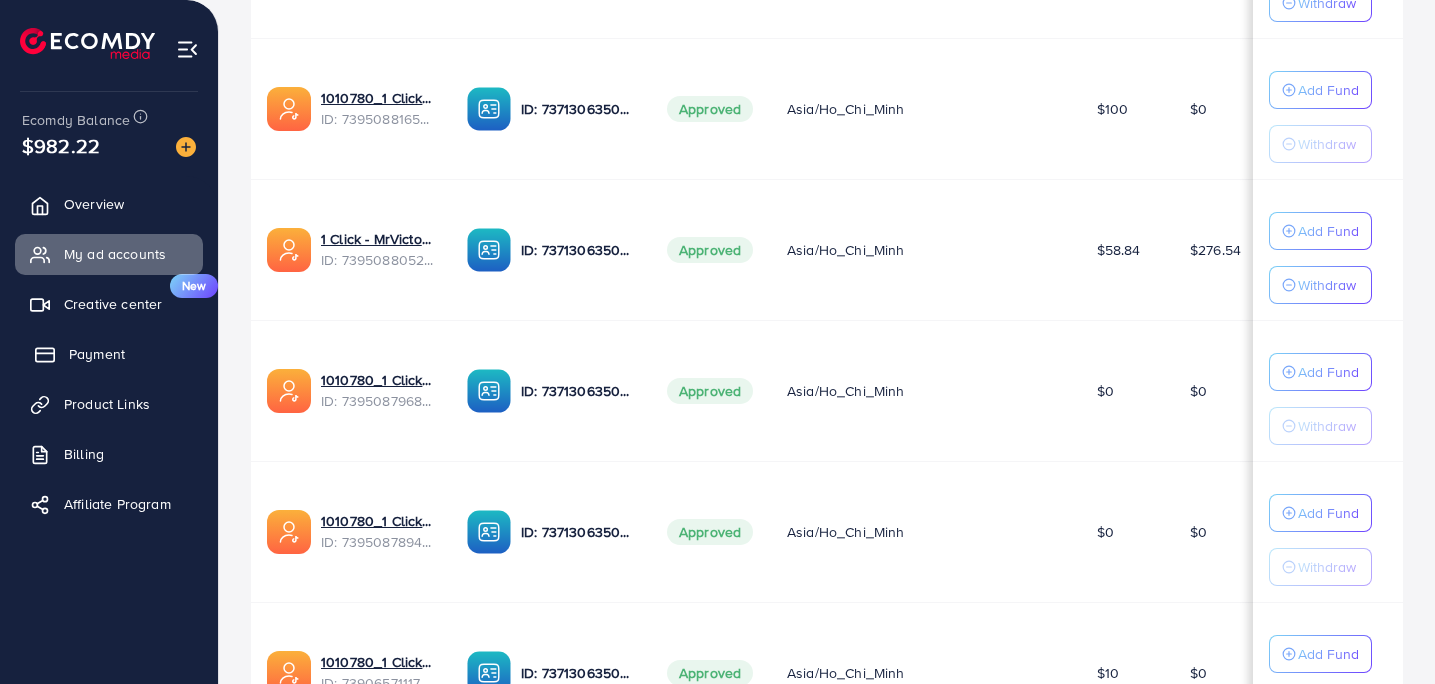 click on "Payment" at bounding box center (97, 354) 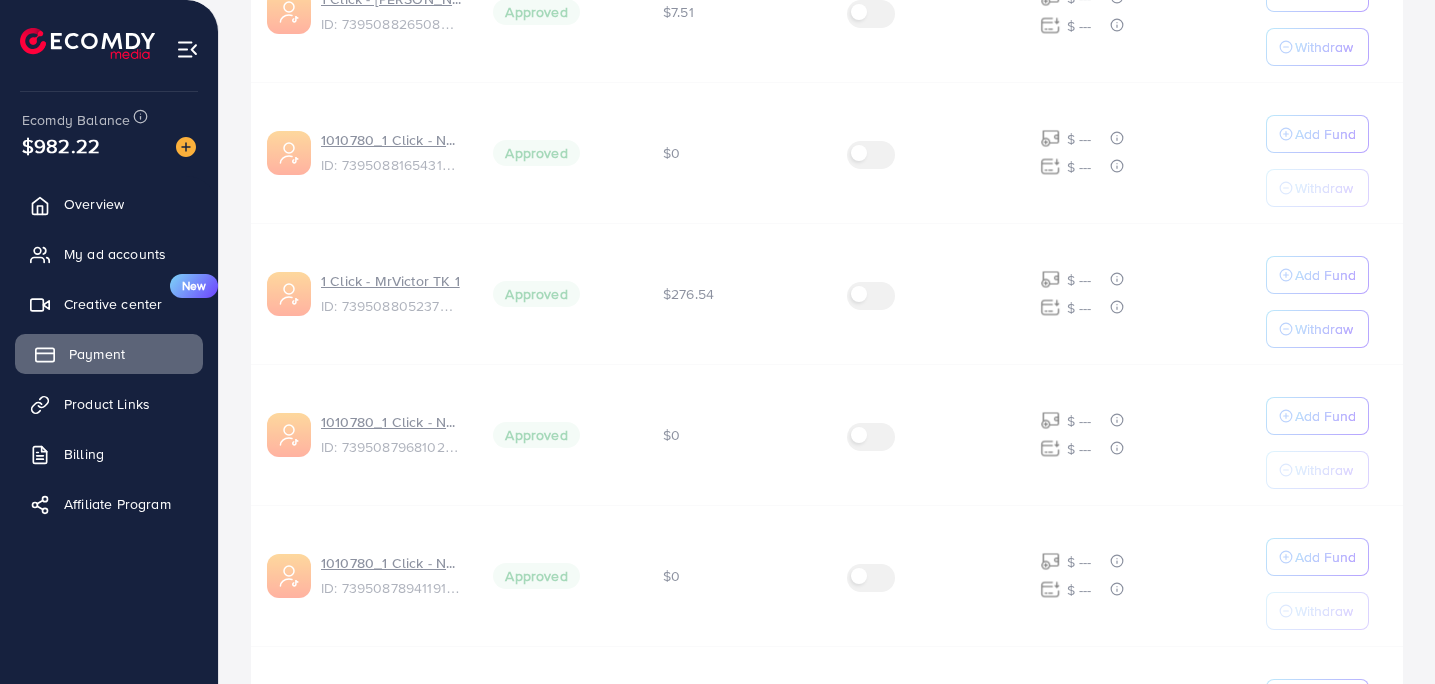 scroll, scrollTop: 0, scrollLeft: 0, axis: both 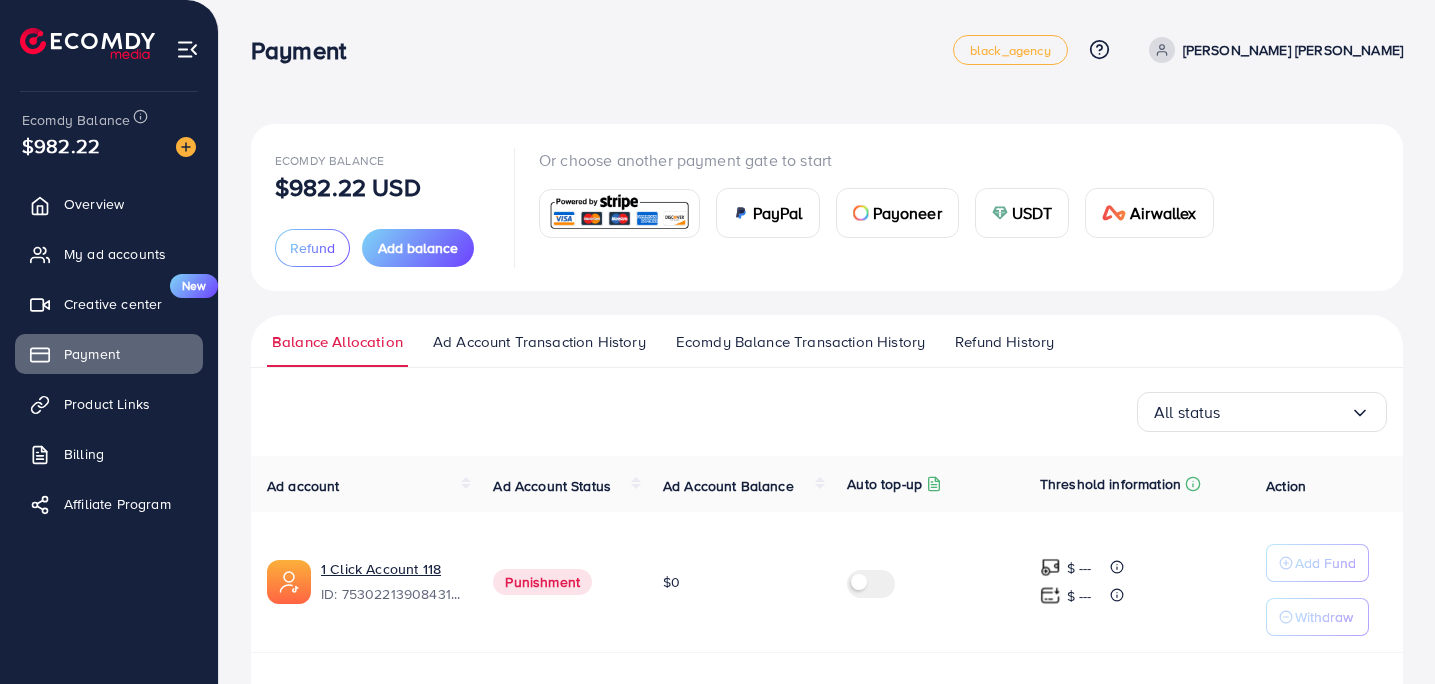 click on "Ecomdy Balance Transaction History" at bounding box center [800, 349] 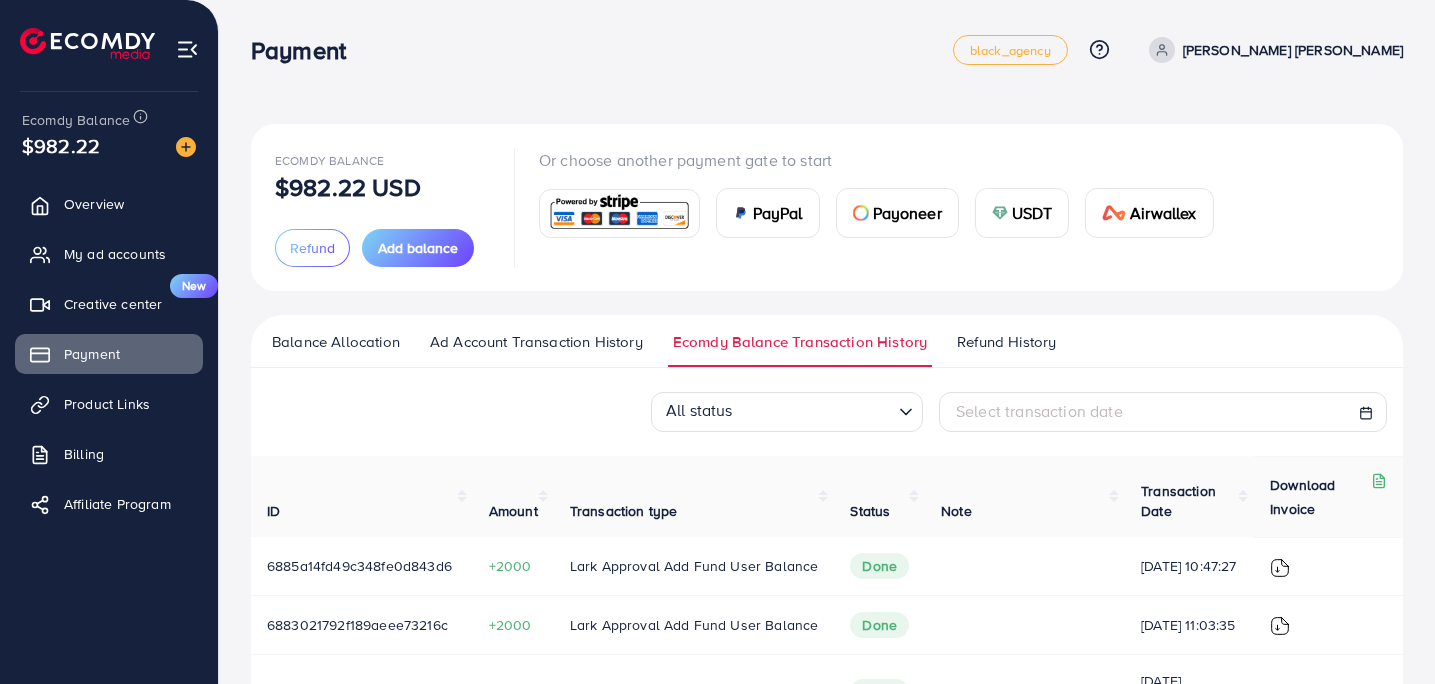 drag, startPoint x: 587, startPoint y: 343, endPoint x: 618, endPoint y: 340, distance: 31.144823 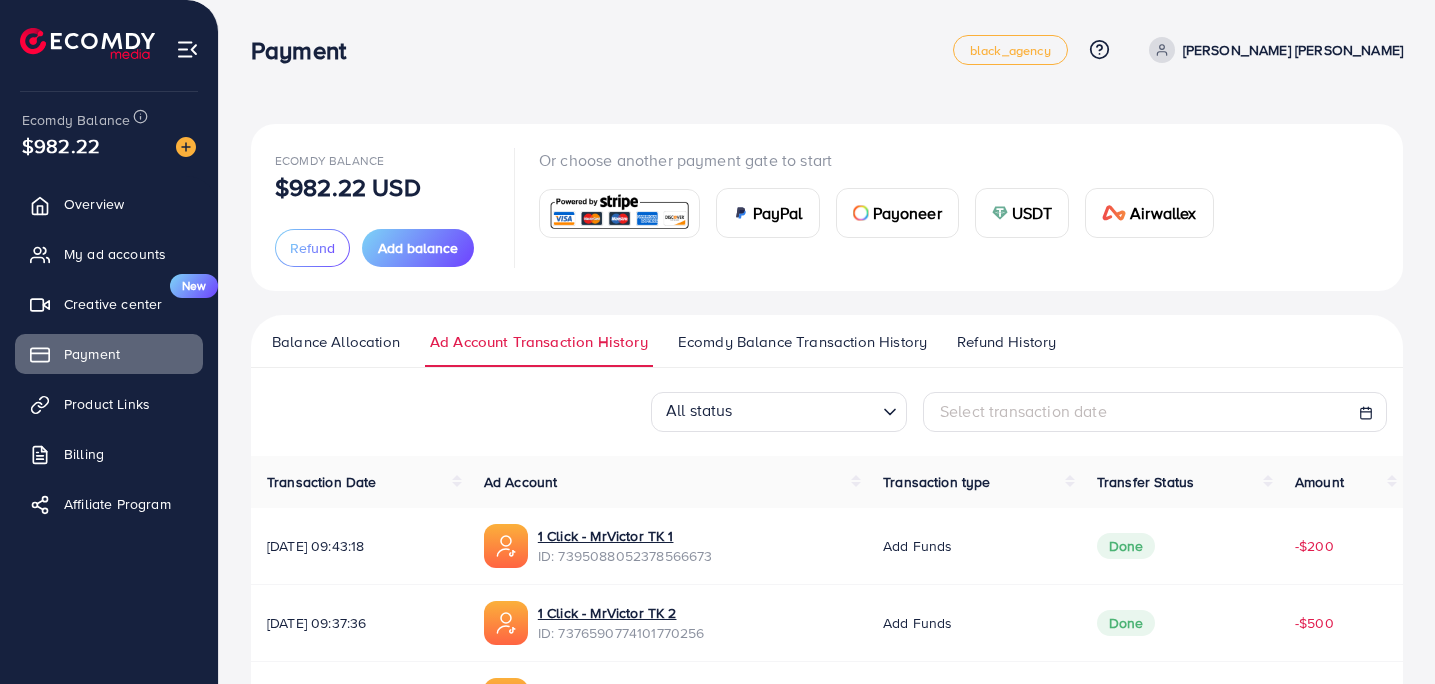 click on "Ecomdy Balance Transaction History" at bounding box center [802, 342] 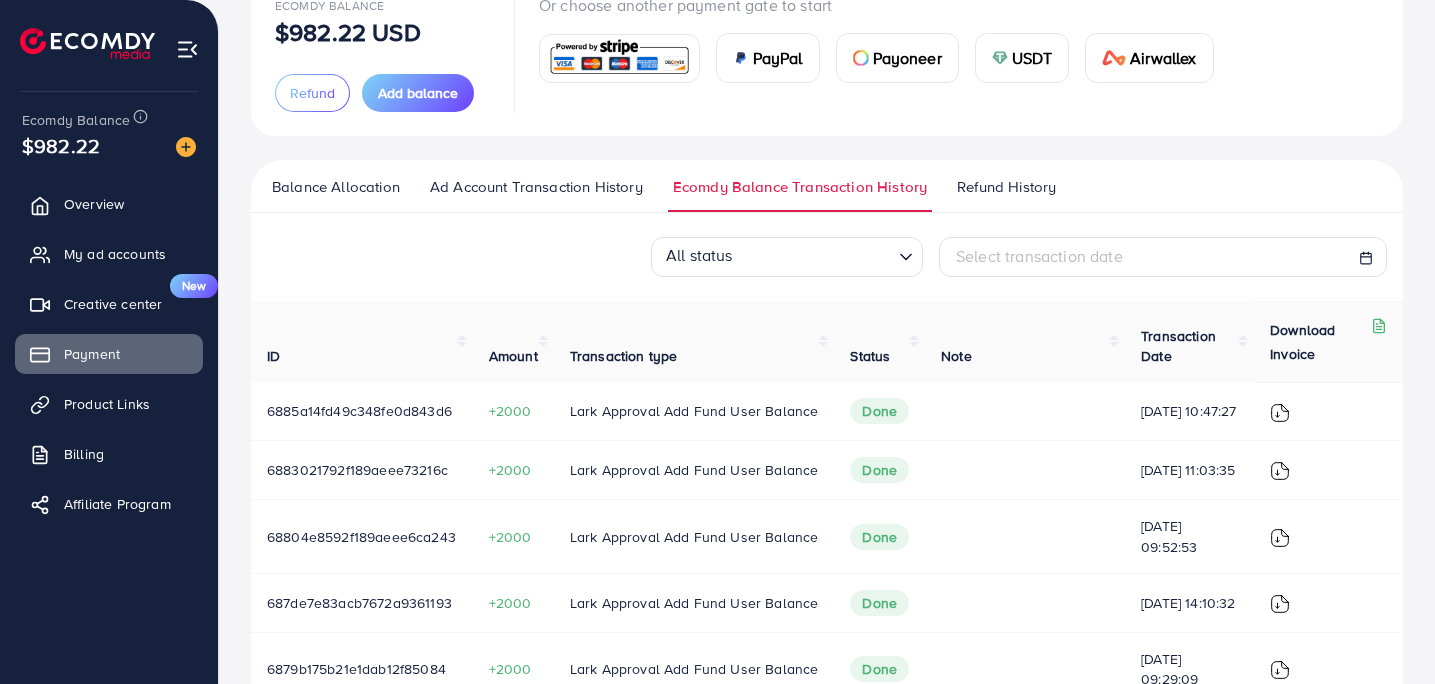 scroll, scrollTop: 229, scrollLeft: 0, axis: vertical 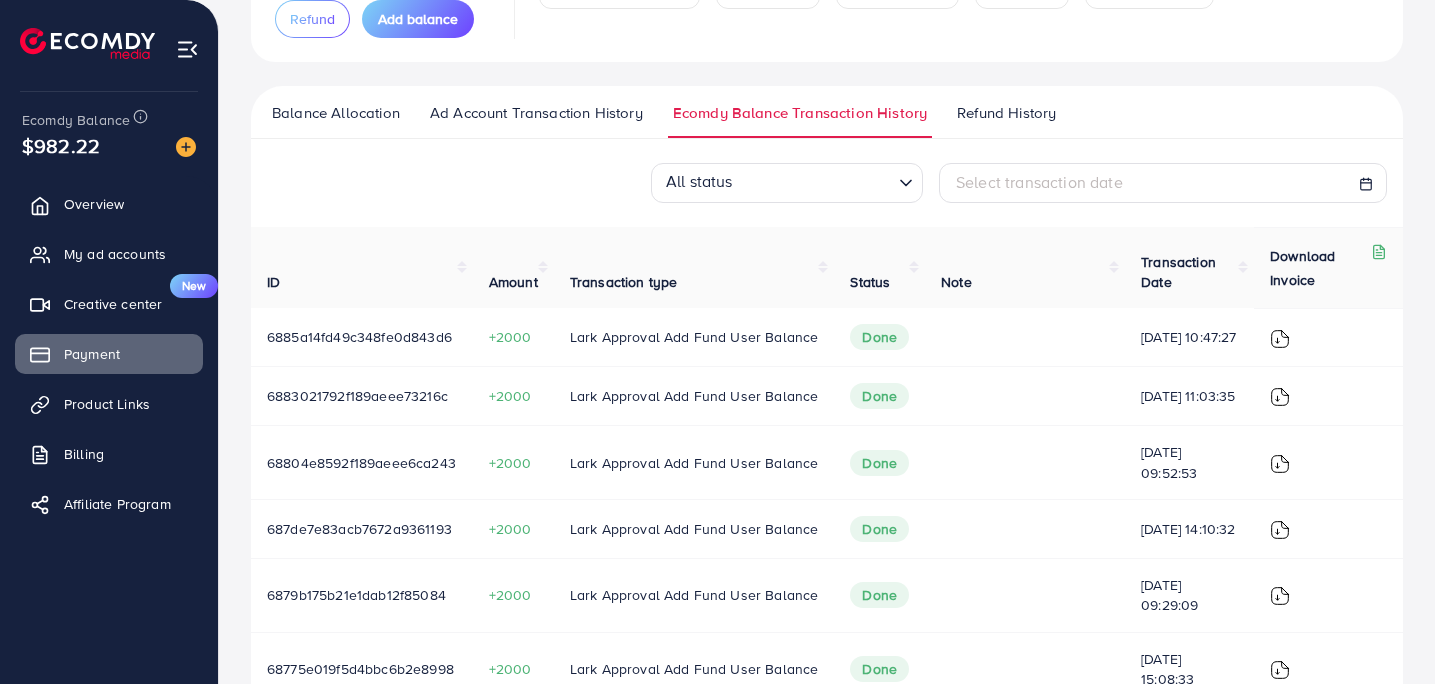 click on "Balance Allocation" at bounding box center (336, 113) 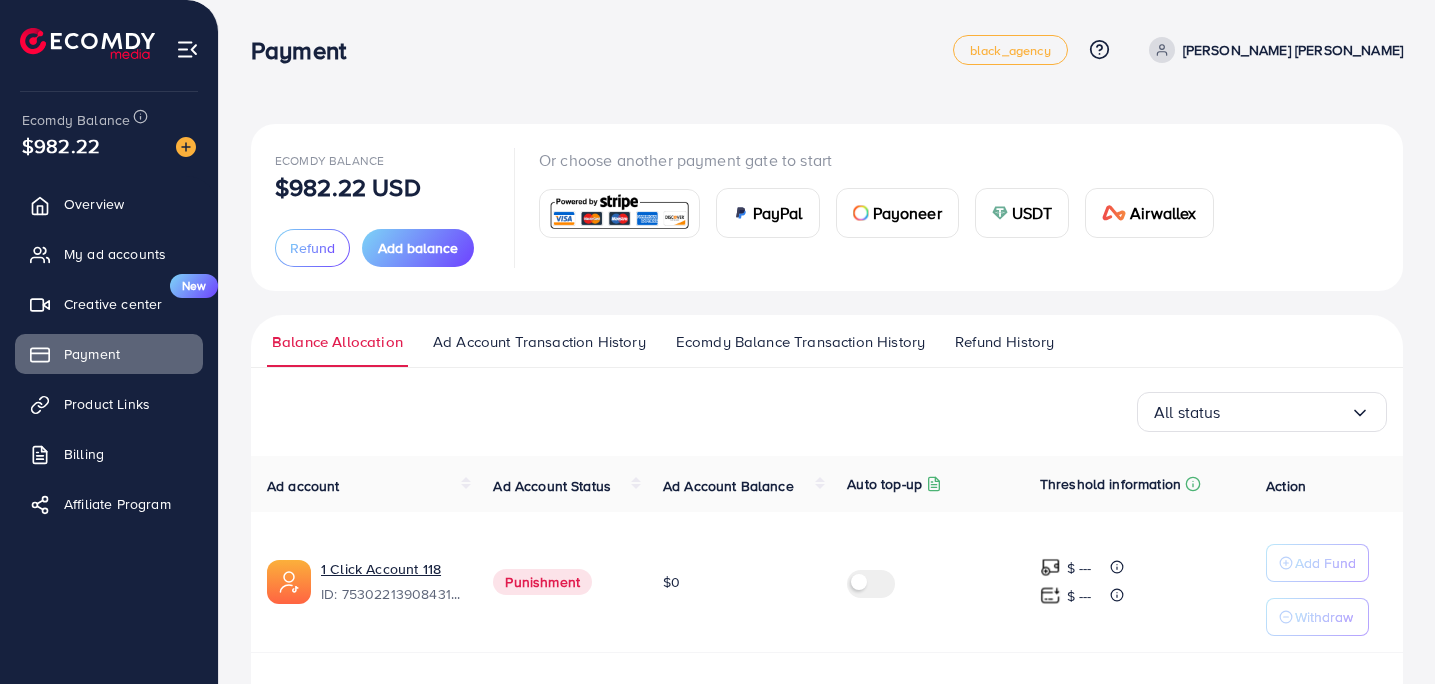 click on "Balance Allocation  Ad Account Transaction History   Ecomdy Balance Transaction History  Refund History" at bounding box center [827, 341] 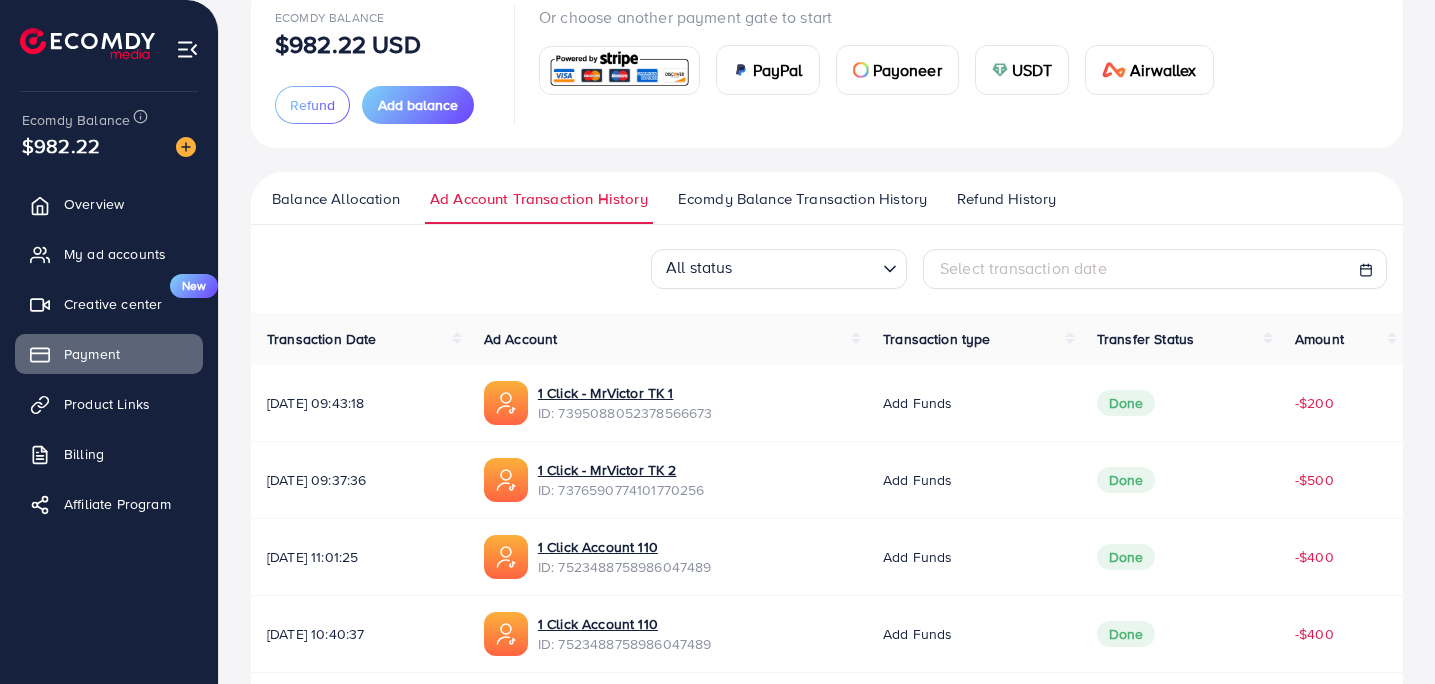 scroll, scrollTop: 63, scrollLeft: 0, axis: vertical 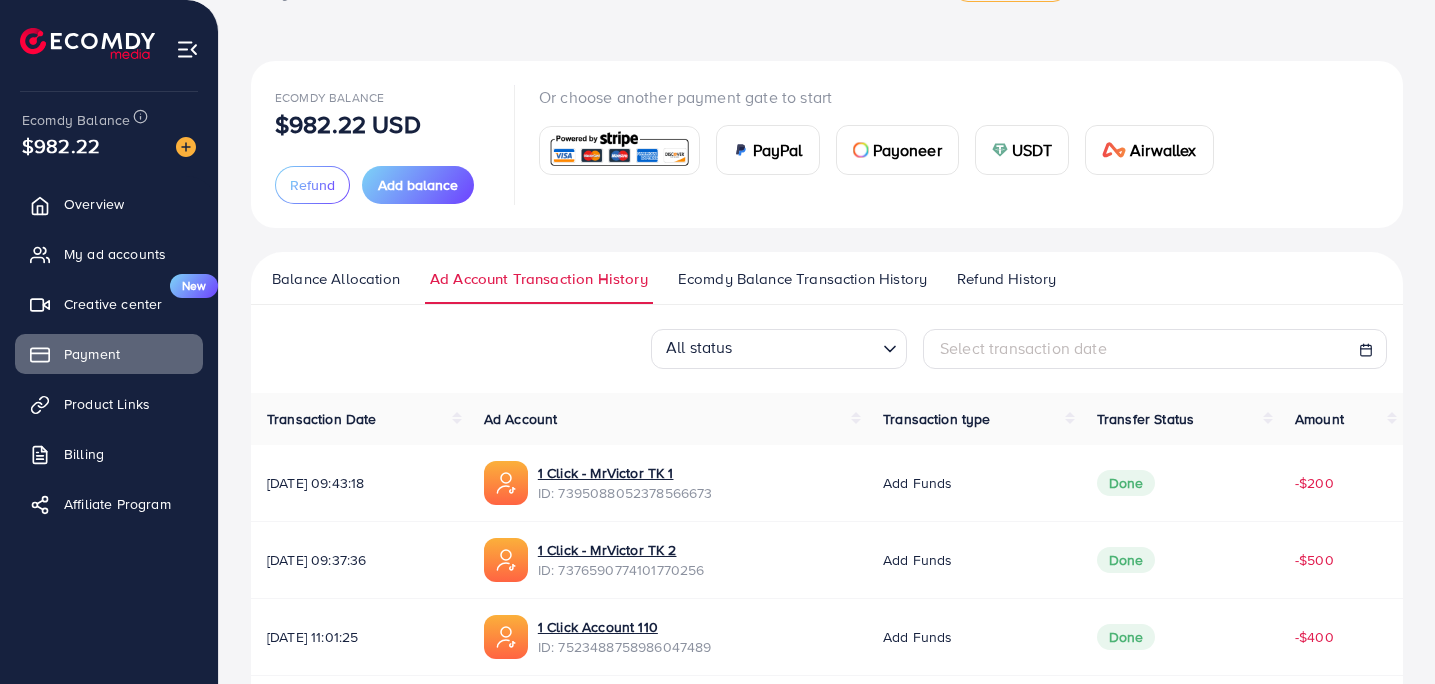 click on "Select transaction date" at bounding box center (1023, 348) 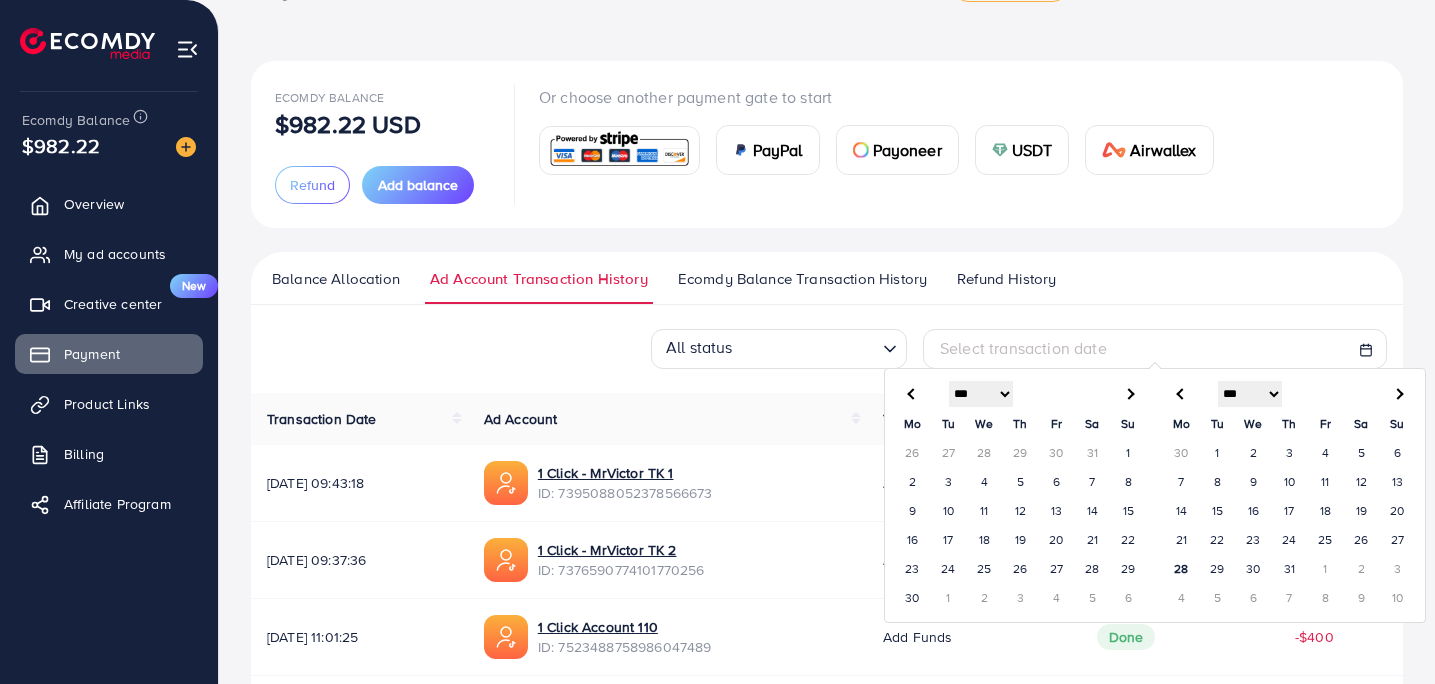 click on "All status
Loading...     Select transaction date *** *** *** *** *** *** *** *** *** *** *** *** **** Mo Tu We Th Fr Sa Su  26   27   28   29   30   31   1   2   3   4   5   6   7   8   9   10   11   12   13   14   15   16   17   18   19   20   21   22   23   24   25   26   27   28   29   30   1   2   3   4   5   6  *** *** *** *** *** *** *** *** *** *** *** *** **** Mo Tu We Th Fr Sa Su  30   1   2   3   4   5   6   7   8   9   10   11   12   13   14   15   16   17   18   19   20   21   22   23   24   25   26   27   28   29   30   31   1   2   3   4   5   6   7   8   9   10" at bounding box center [827, 349] 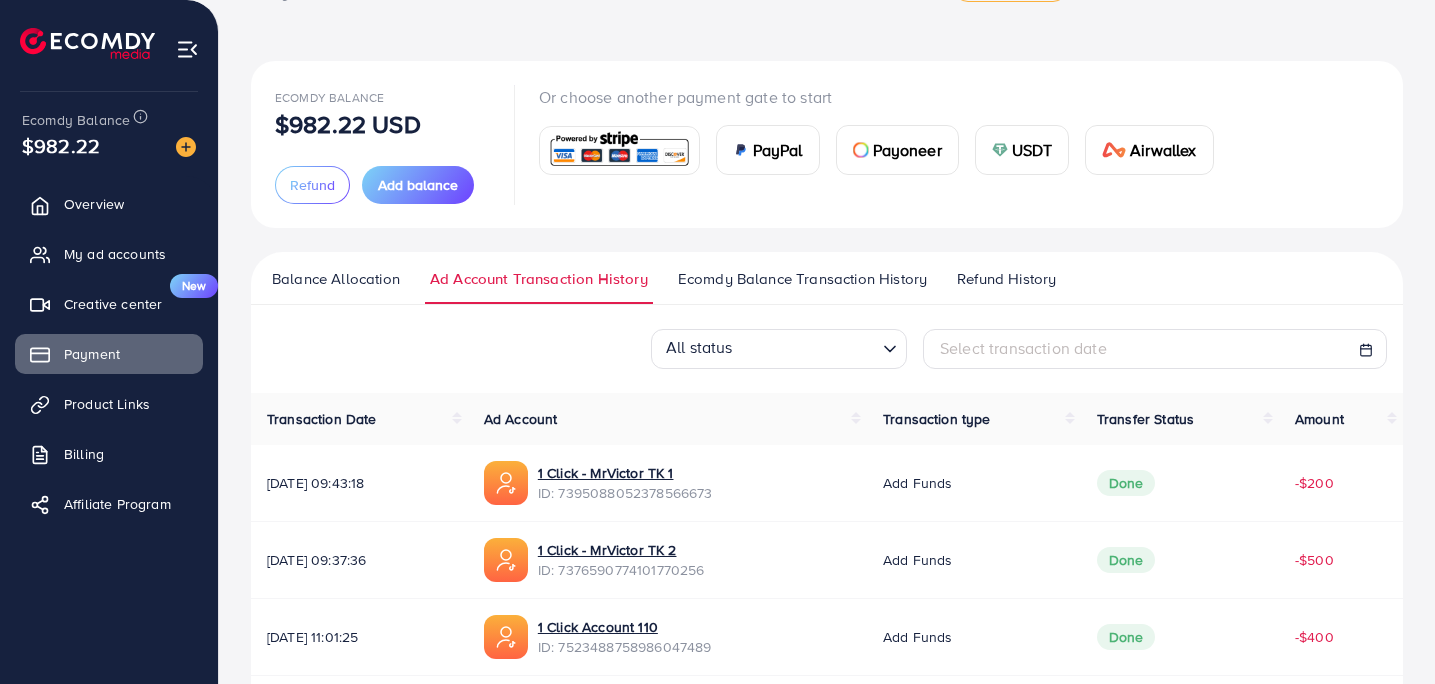 click on "Select transaction date" at bounding box center [1155, 348] 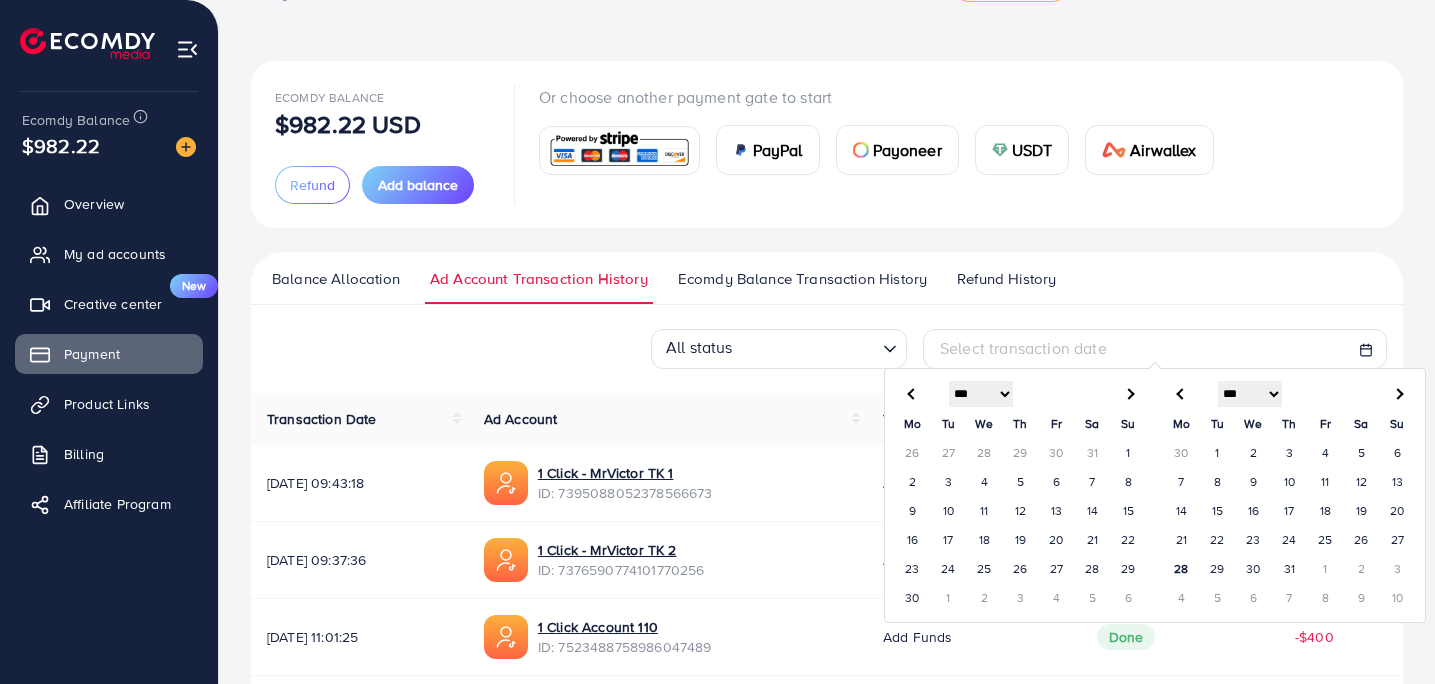 click on "23" at bounding box center (1254, 539) 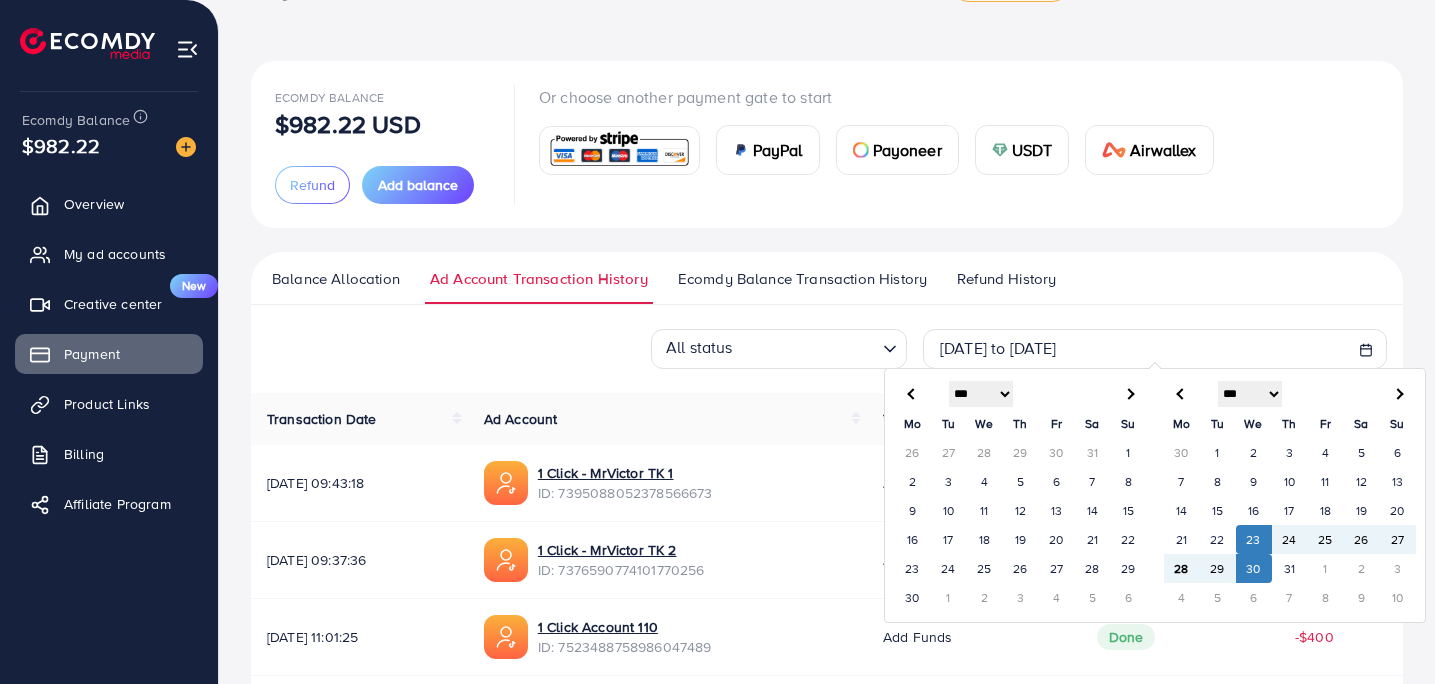 click on "31" at bounding box center [1290, 568] 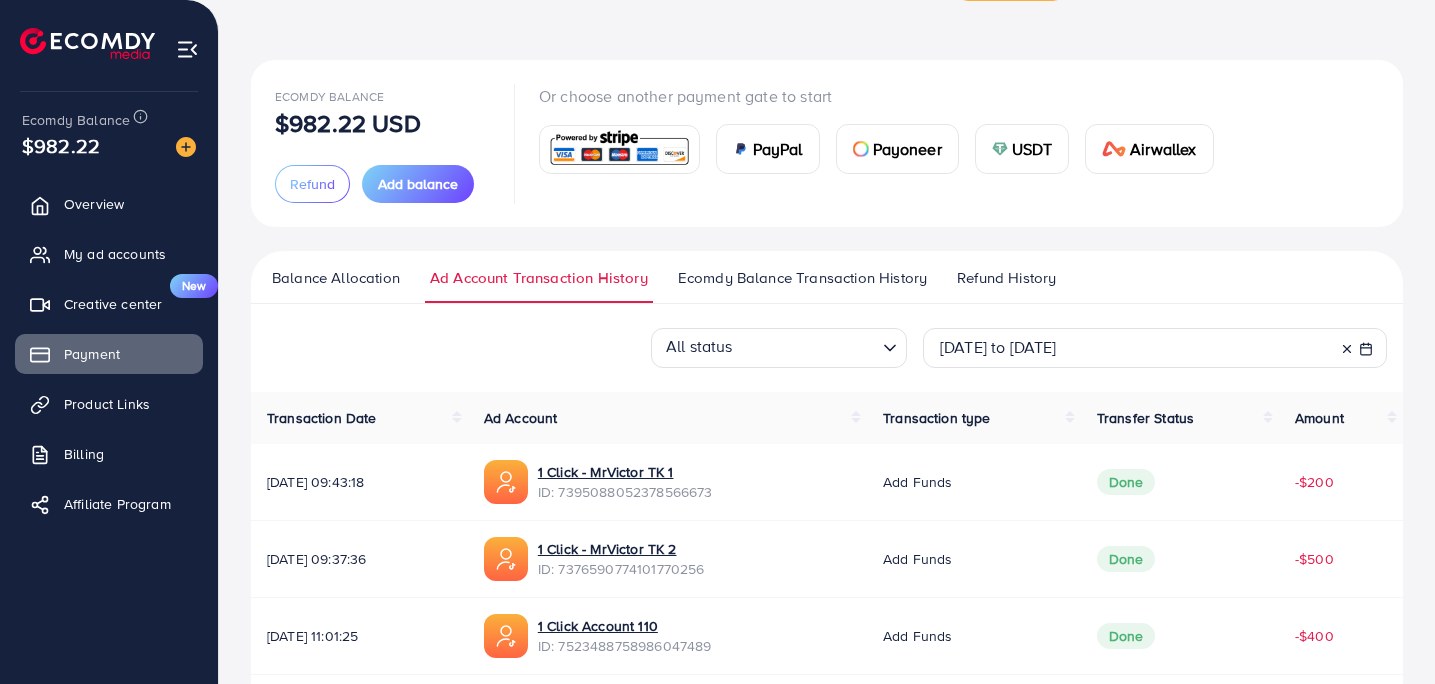 scroll, scrollTop: 695, scrollLeft: 0, axis: vertical 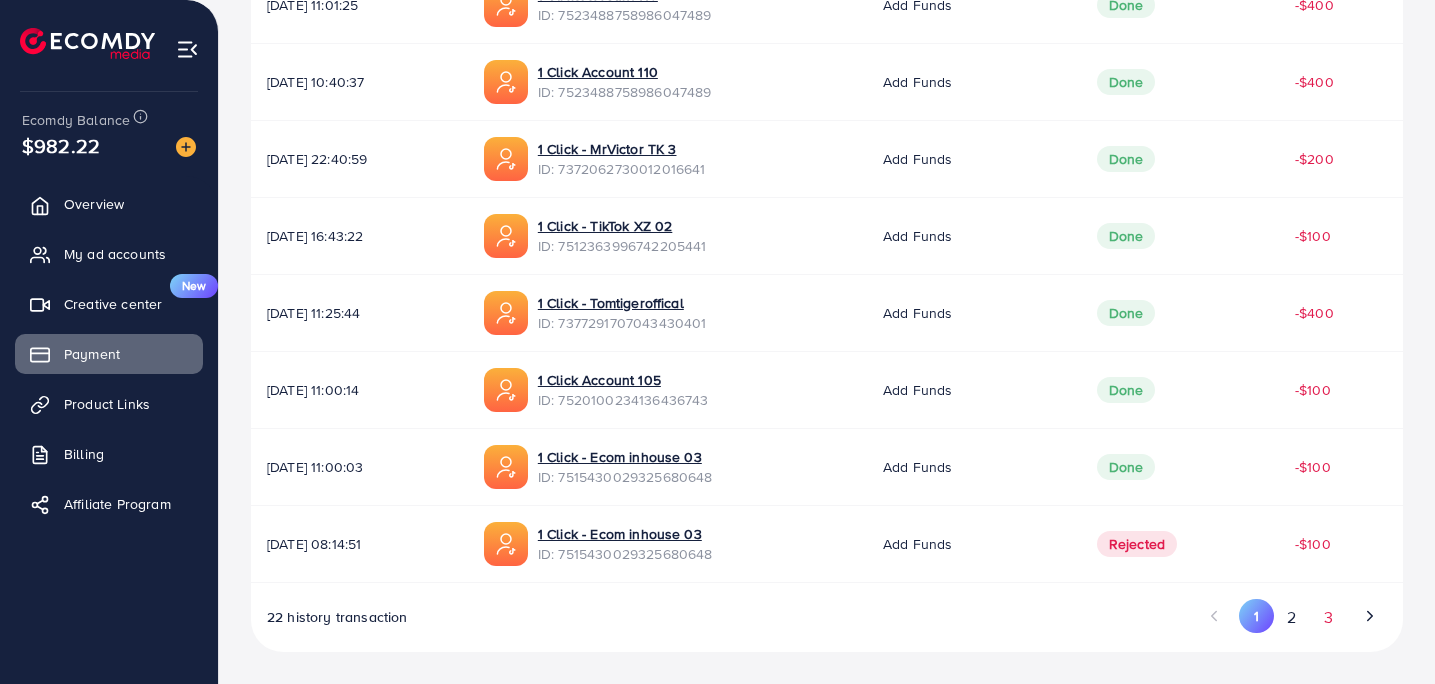 click on "3" at bounding box center [1328, 617] 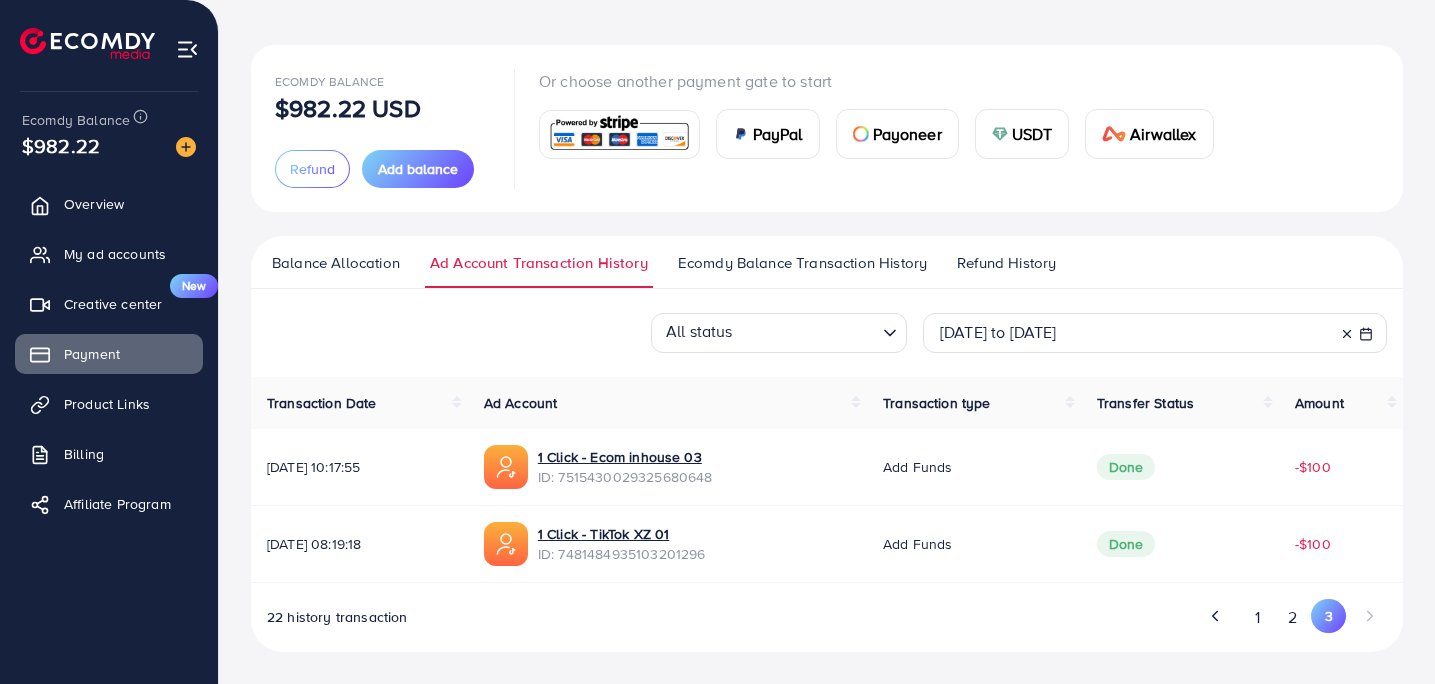 scroll, scrollTop: 79, scrollLeft: 0, axis: vertical 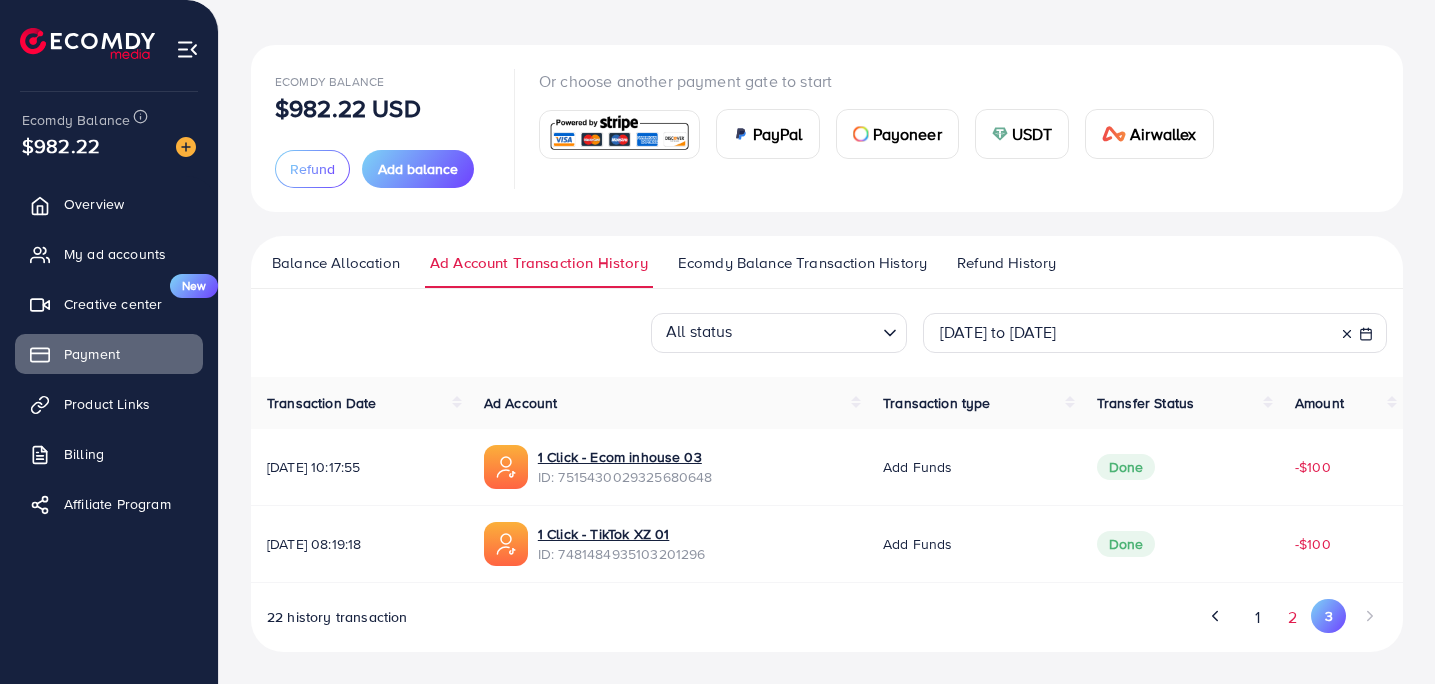 click on "2" at bounding box center [1293, 617] 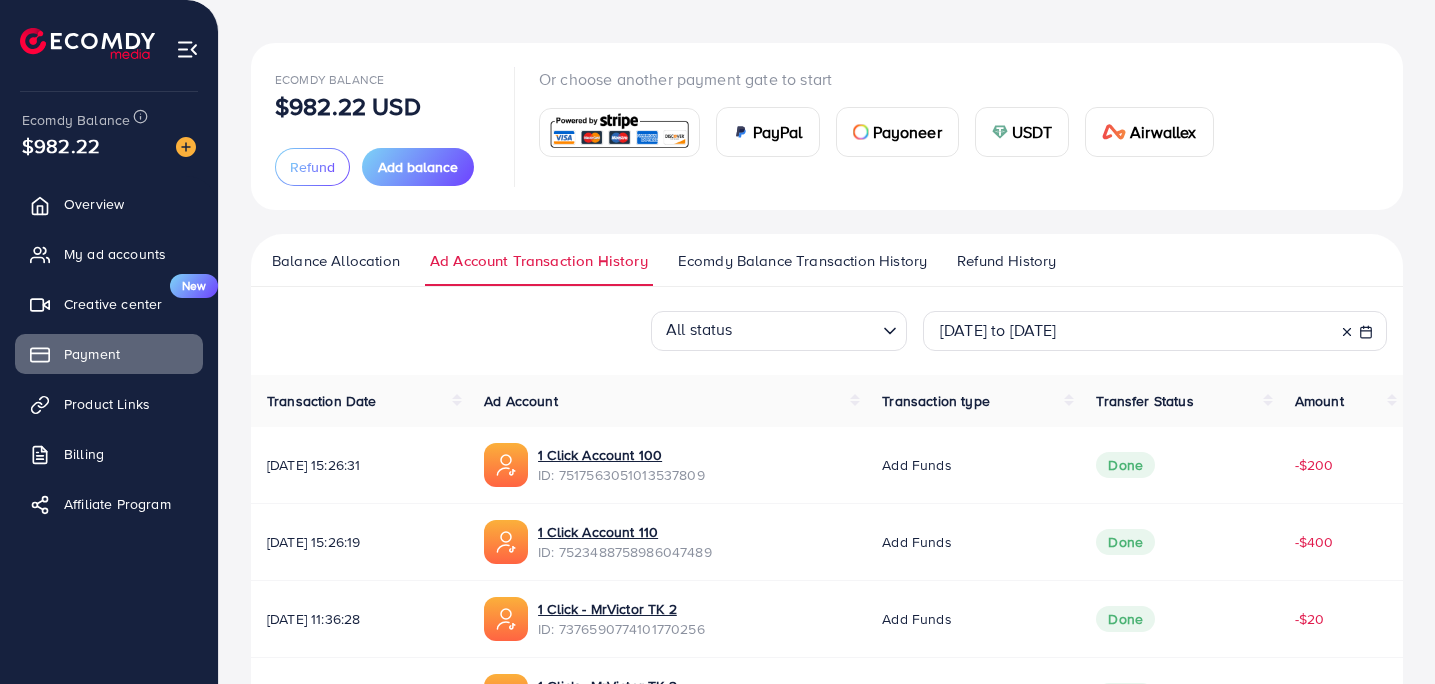 scroll, scrollTop: 695, scrollLeft: 0, axis: vertical 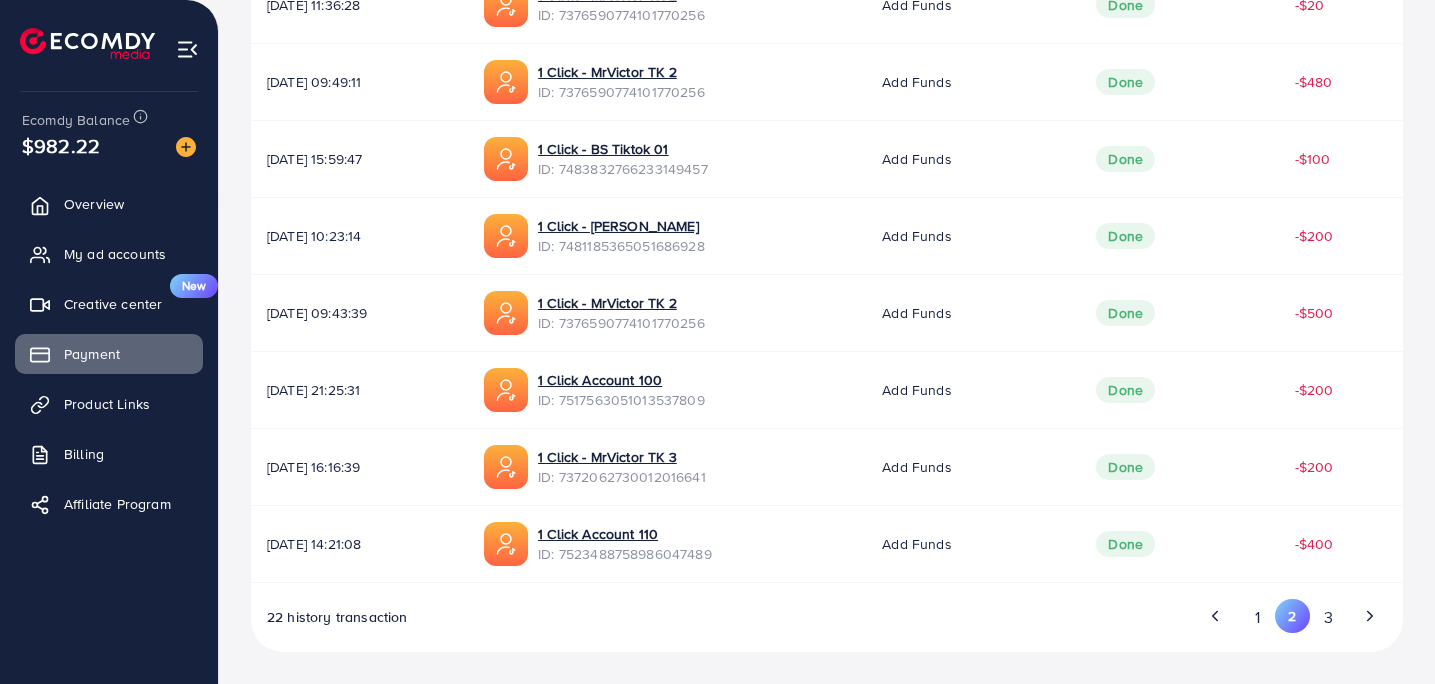 click on "ID: 7523488758986047489" at bounding box center (625, 554) 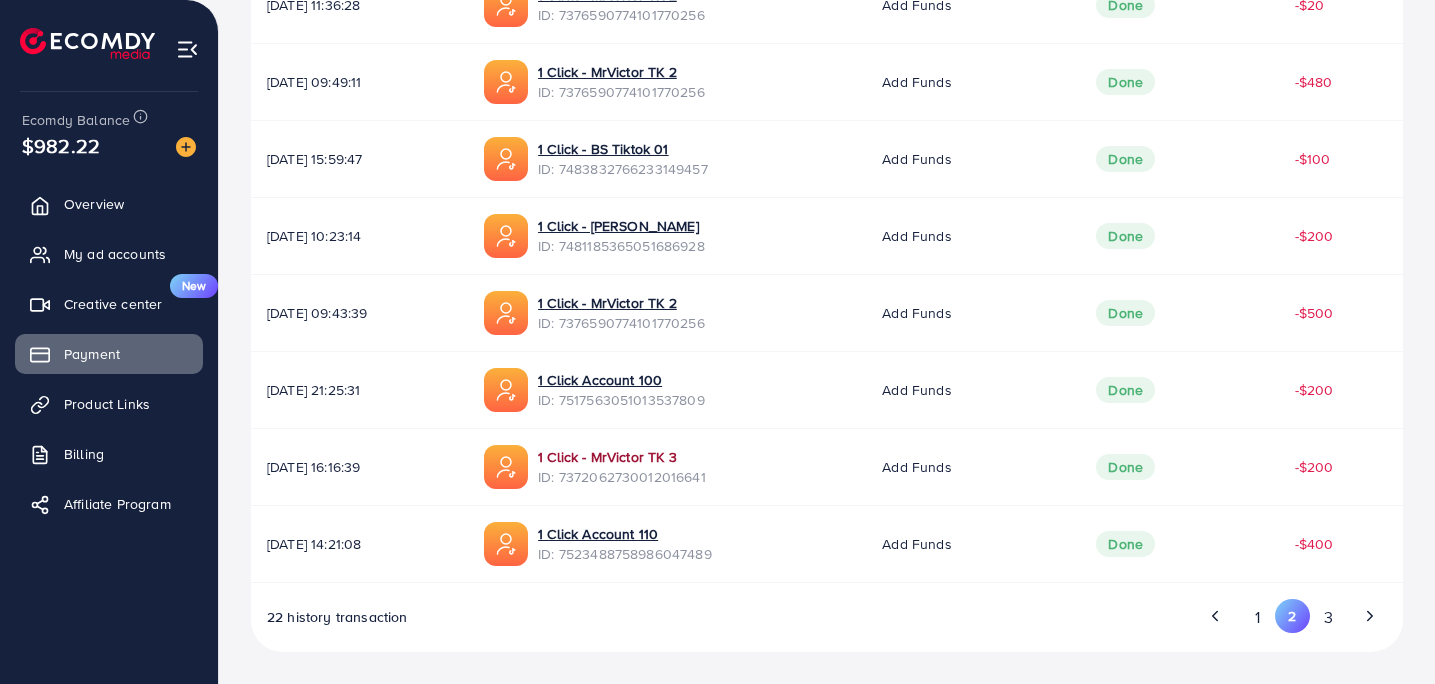 scroll, scrollTop: 669, scrollLeft: 0, axis: vertical 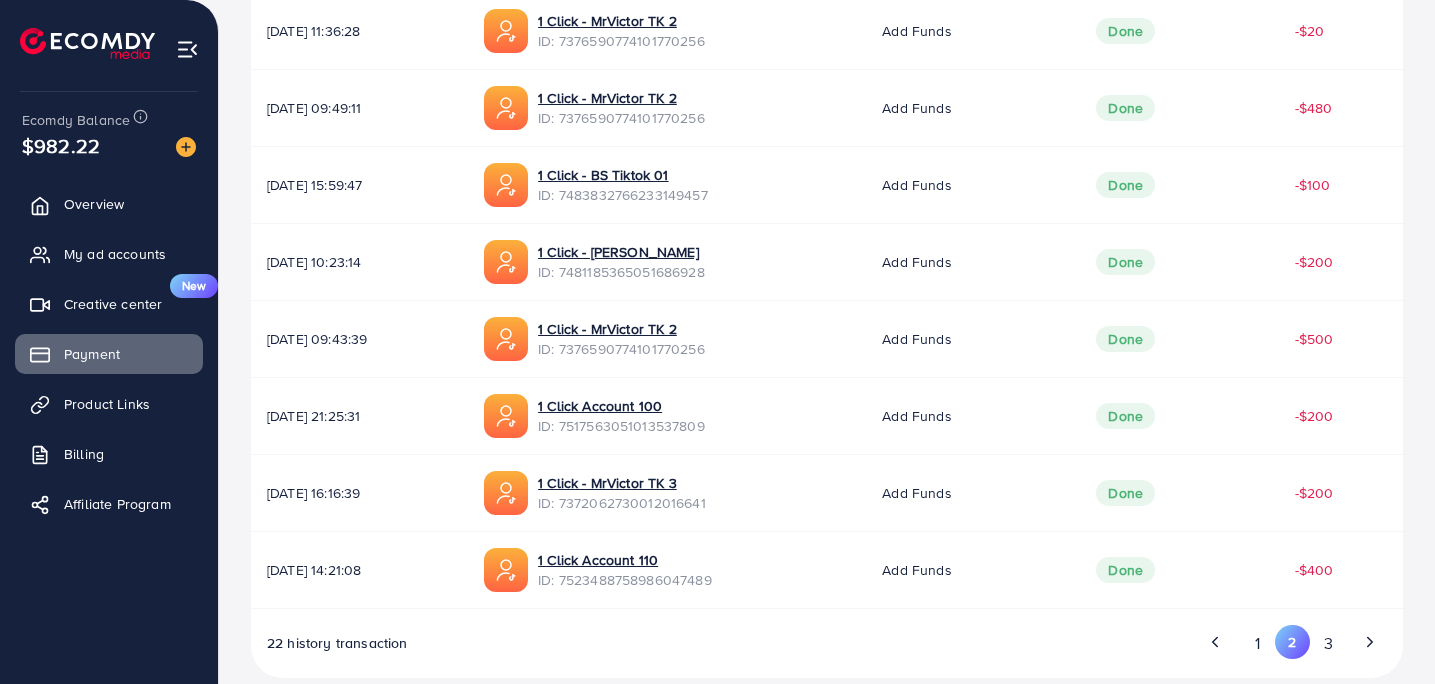 click on "ID: 7517563051013537809" at bounding box center [621, 426] 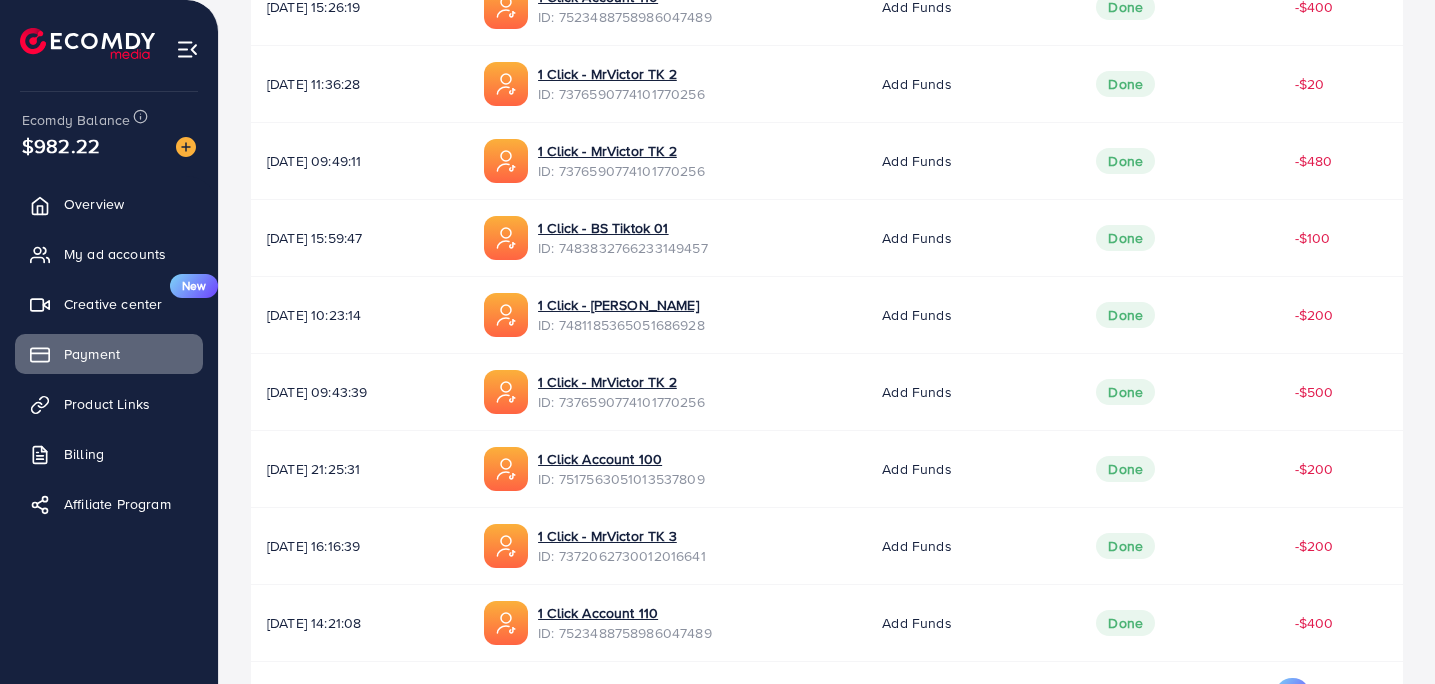 scroll, scrollTop: 612, scrollLeft: 0, axis: vertical 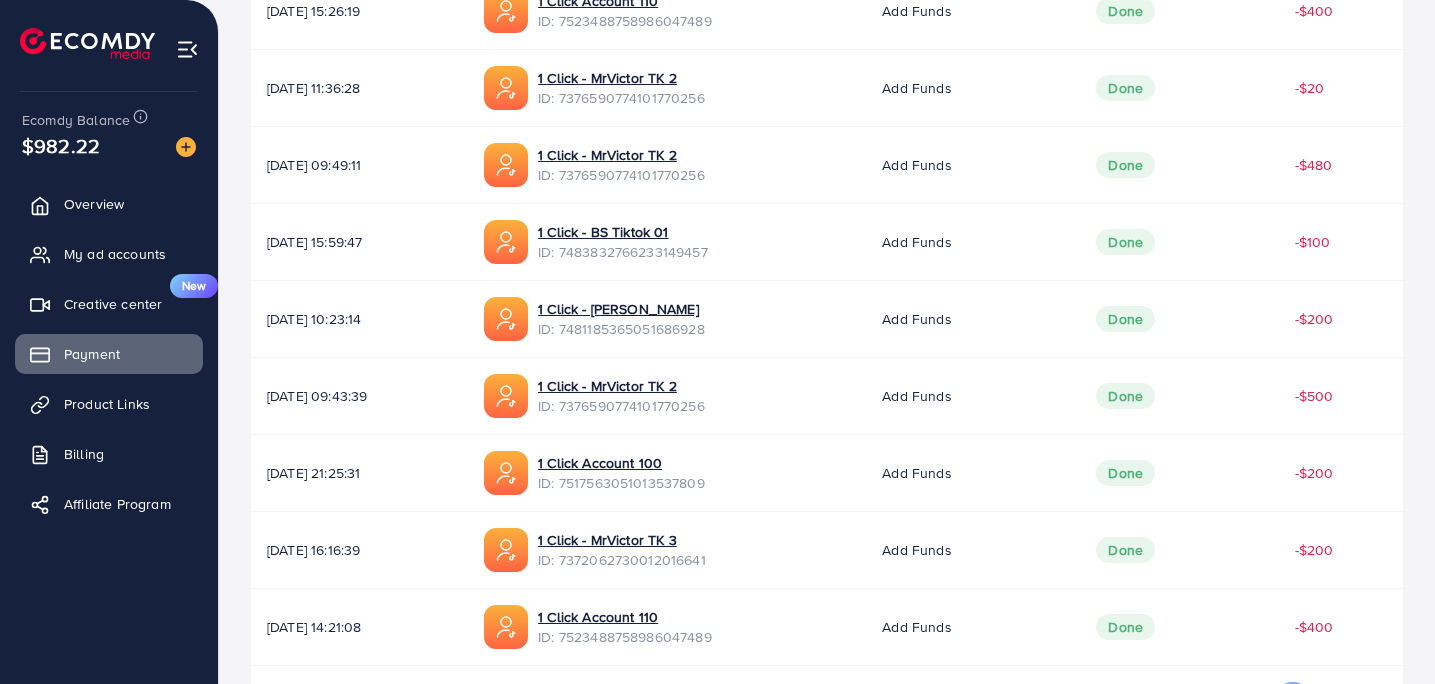 click on "ID: 7376590774101770256" at bounding box center [621, 175] 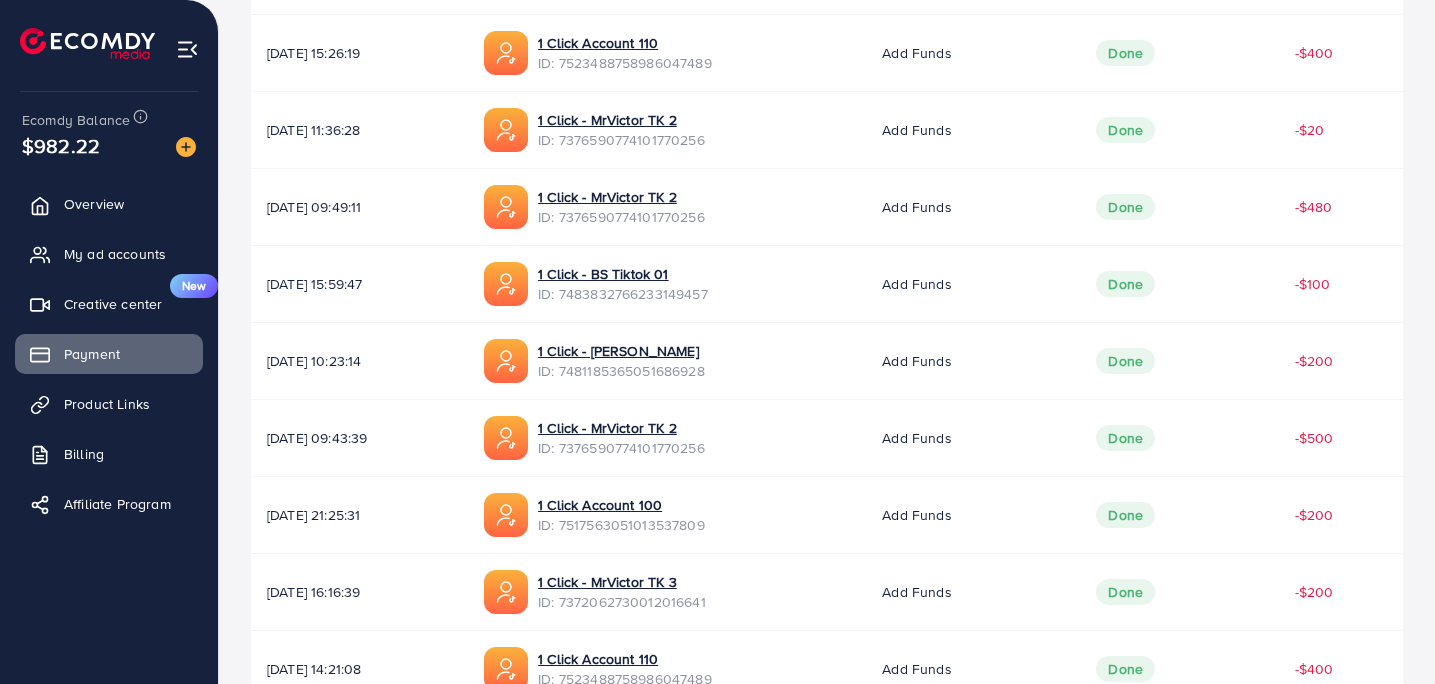 scroll, scrollTop: 502, scrollLeft: 0, axis: vertical 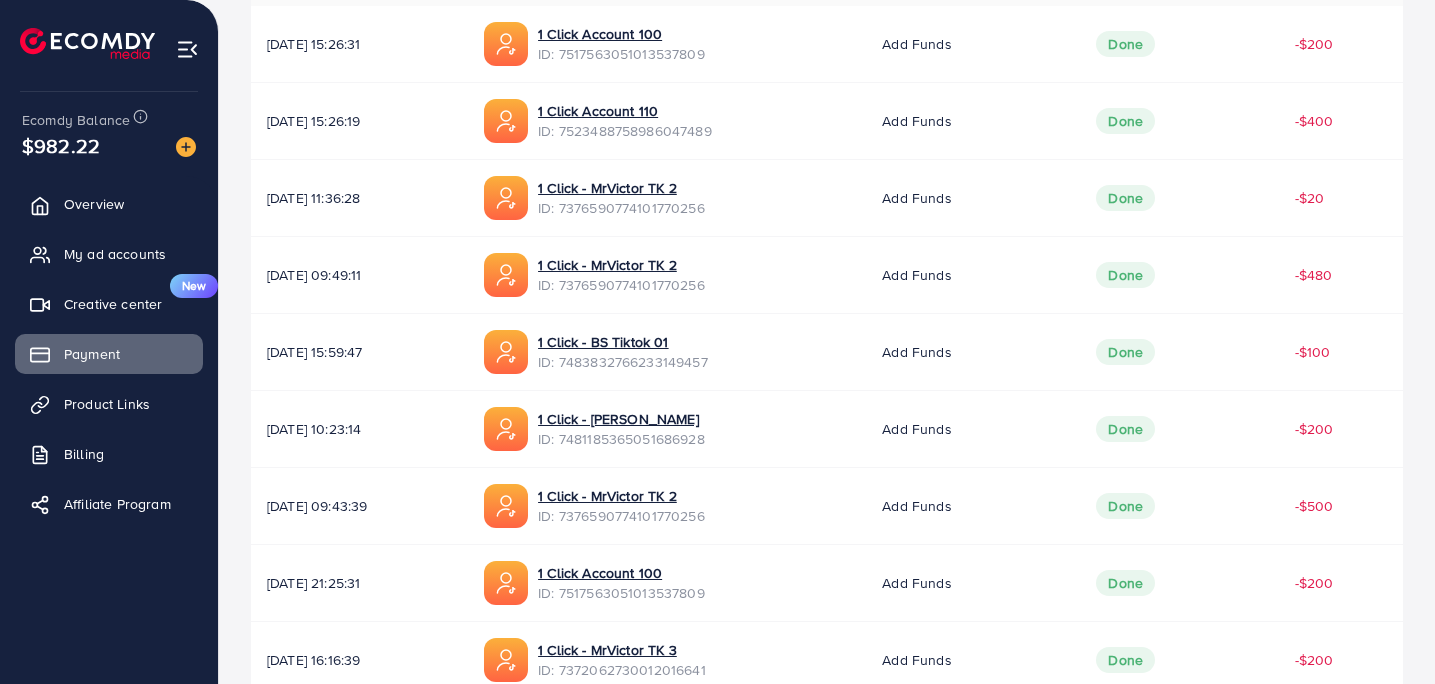 click on "ID: 7376590774101770256" at bounding box center (621, 208) 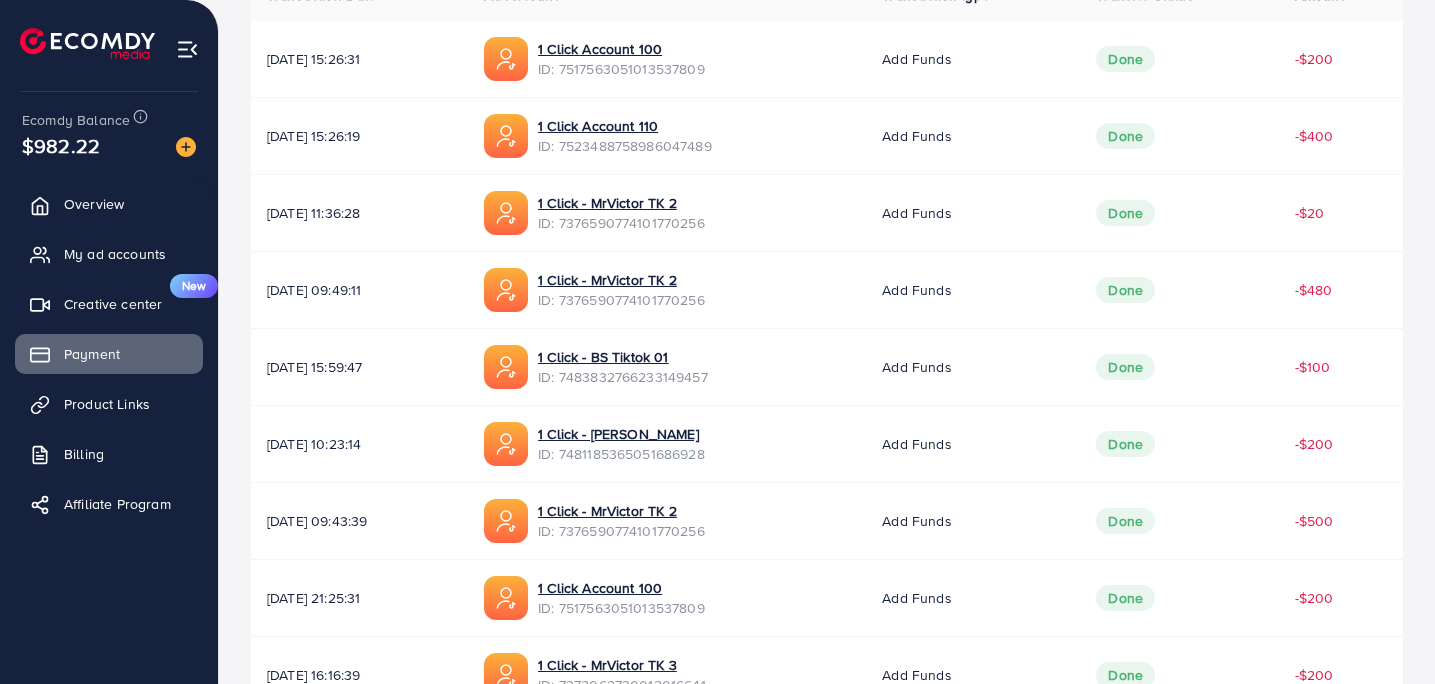 click on "ID: 7523488758986047489" at bounding box center (625, 146) 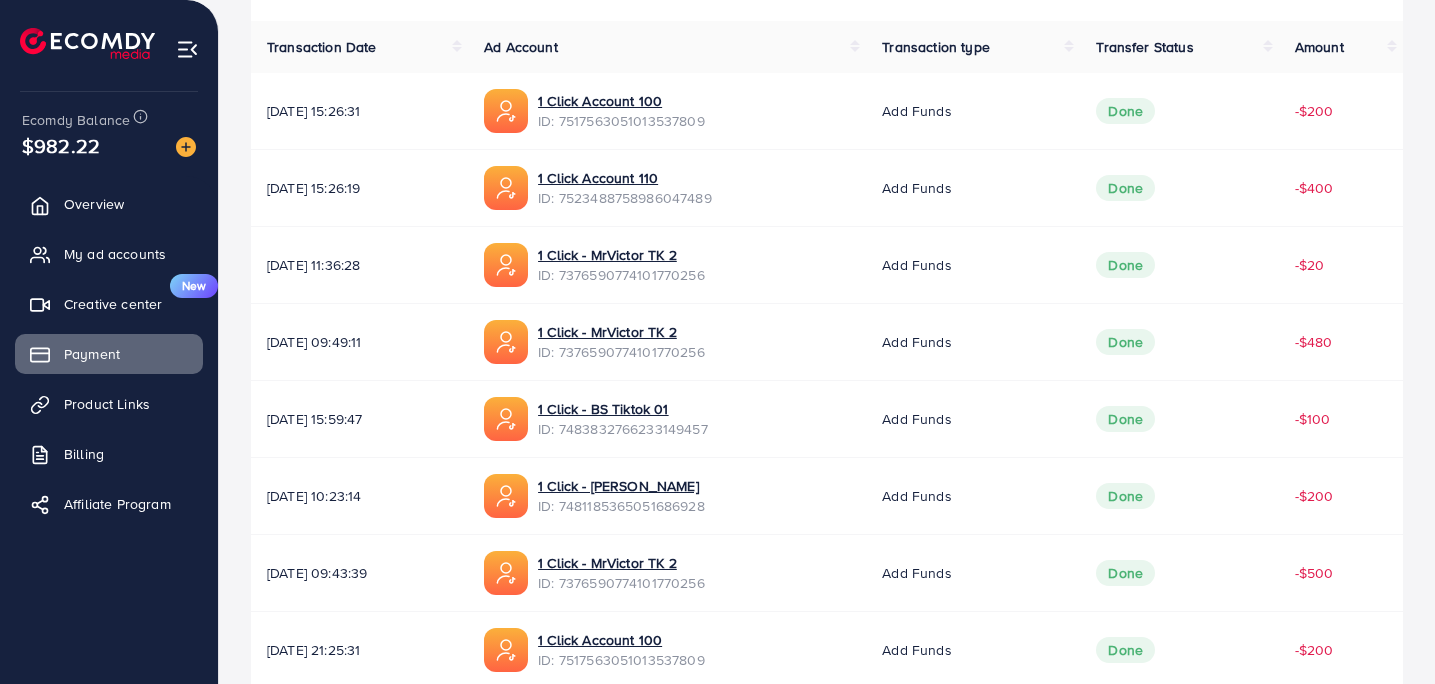 click on "ID: 7517563051013537809" at bounding box center (621, 121) 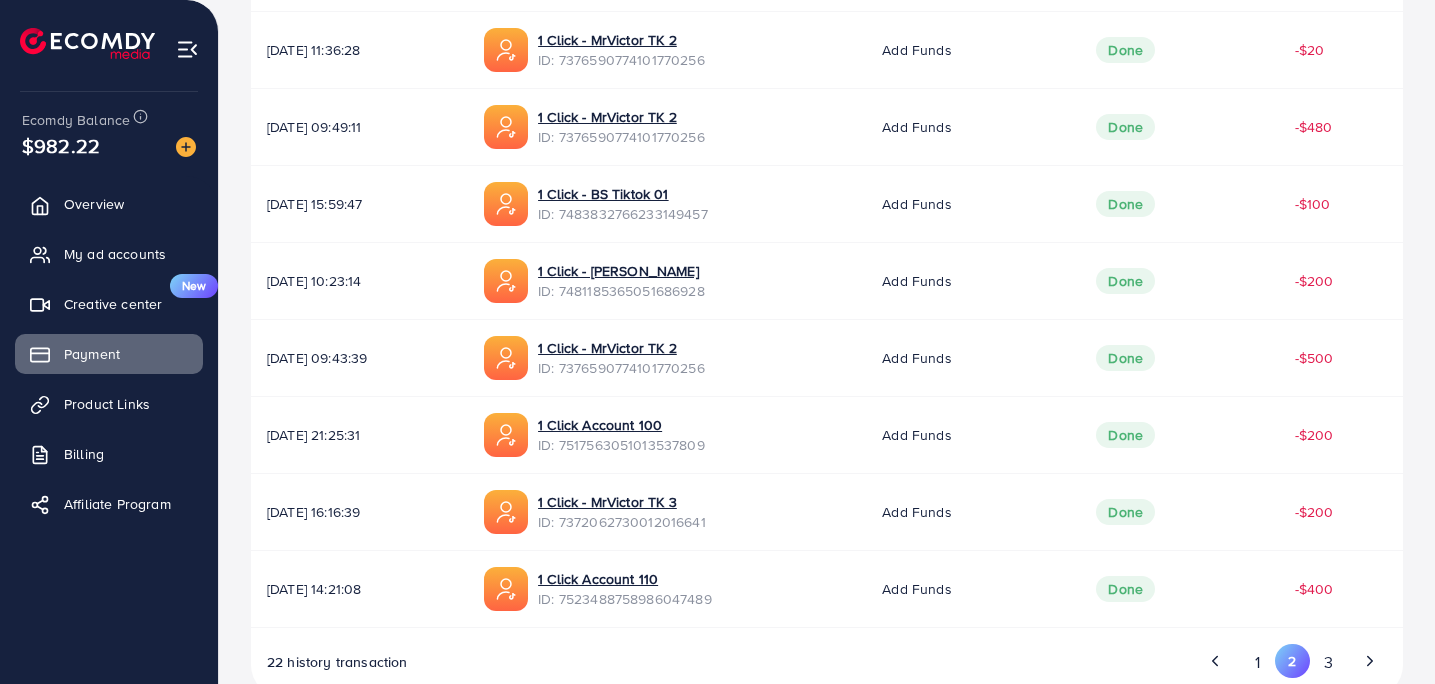 scroll, scrollTop: 690, scrollLeft: 0, axis: vertical 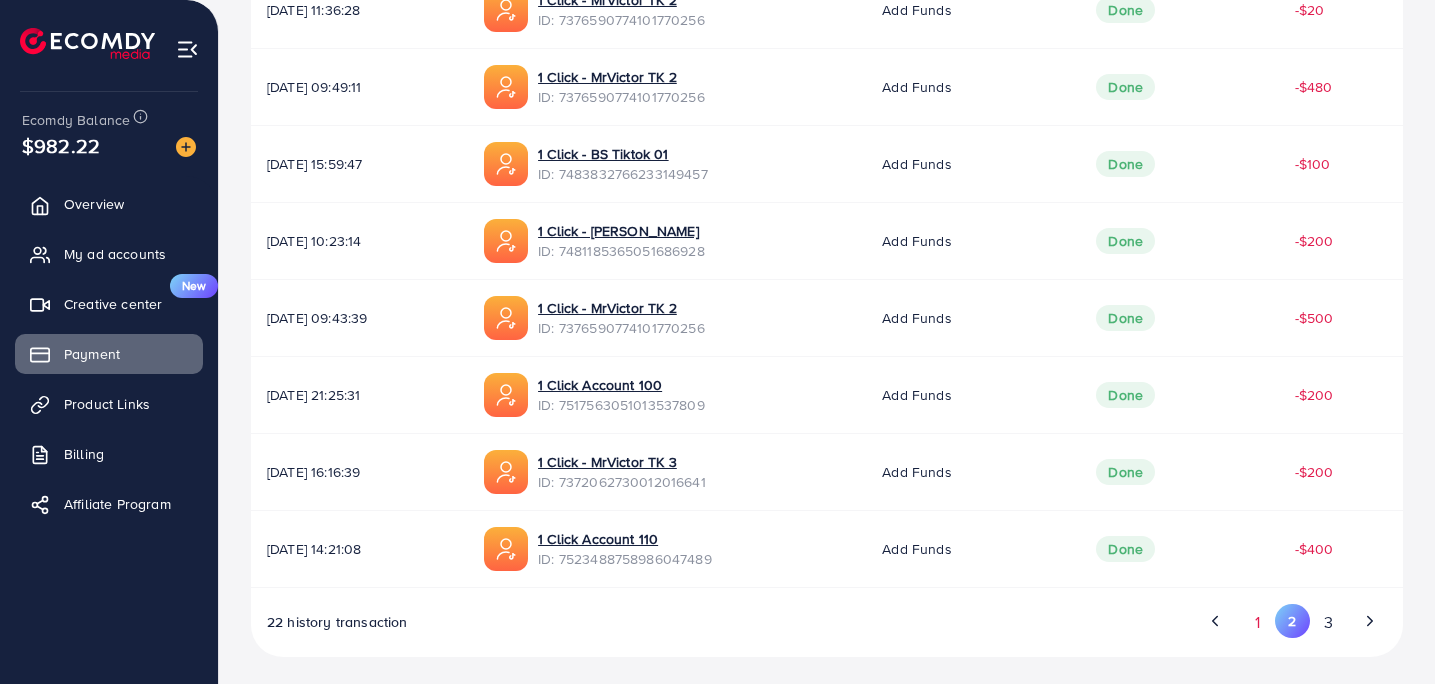 click on "1" at bounding box center (1257, 622) 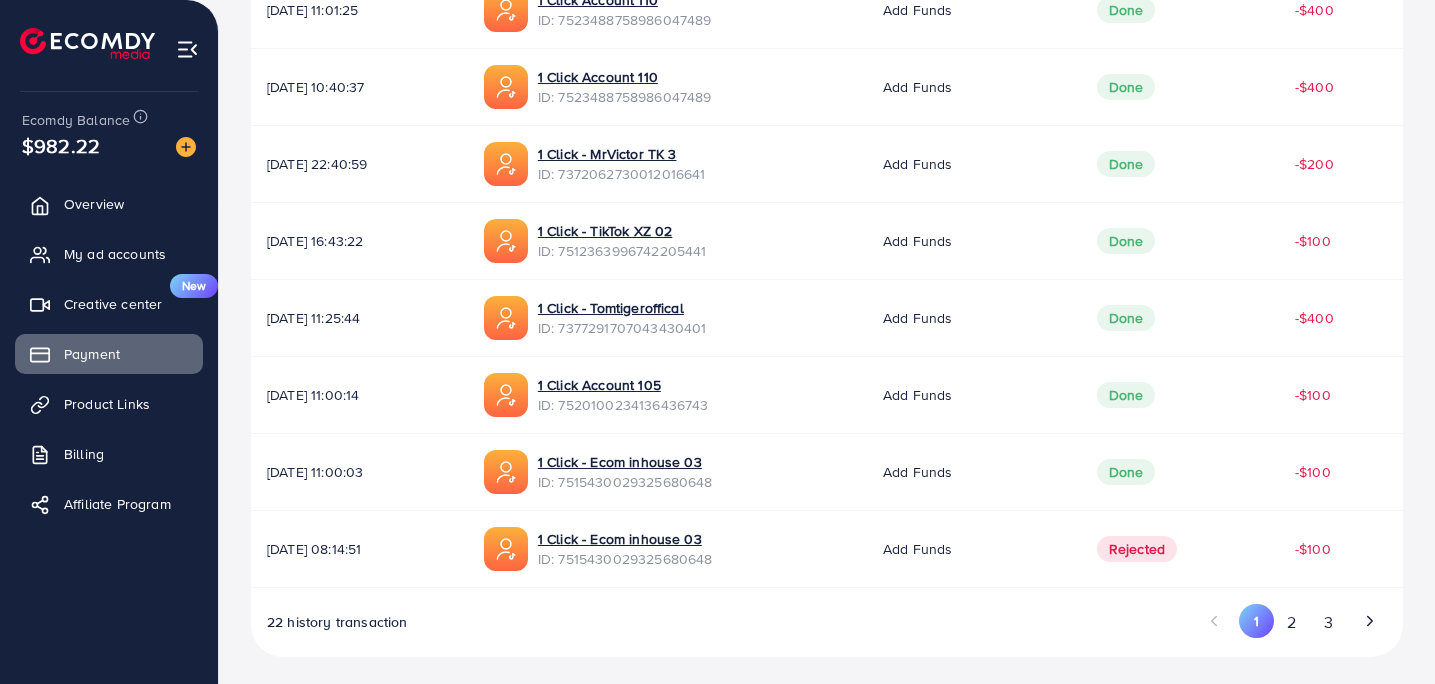 scroll, scrollTop: 695, scrollLeft: 0, axis: vertical 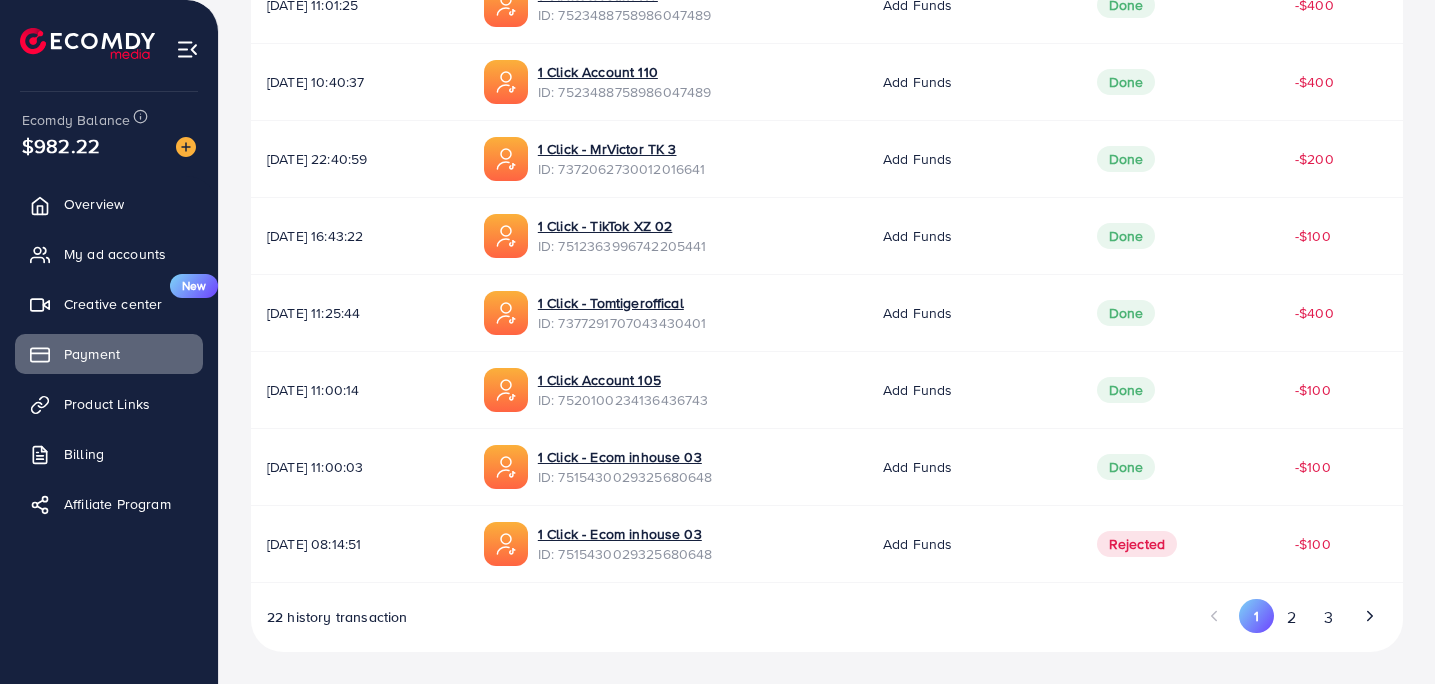 click on "ID: 7515430029325680648" at bounding box center (625, 477) 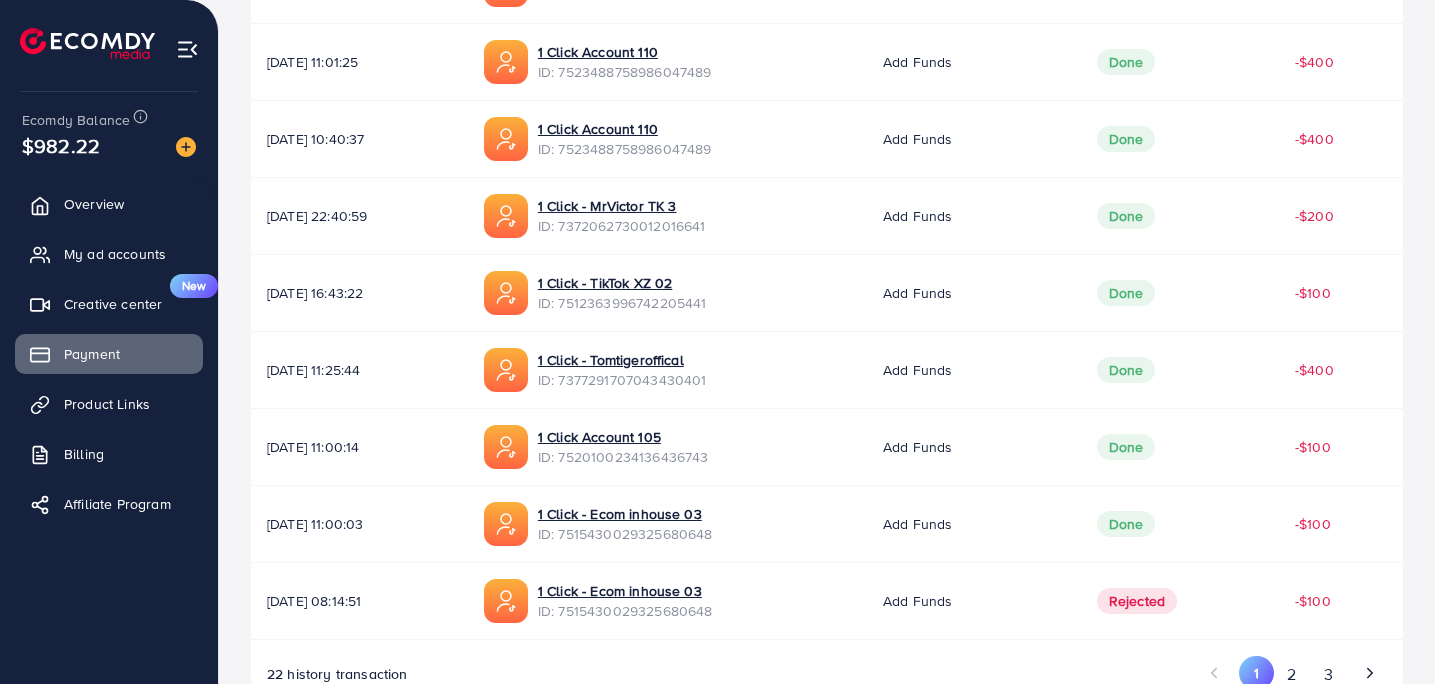 scroll, scrollTop: 632, scrollLeft: 0, axis: vertical 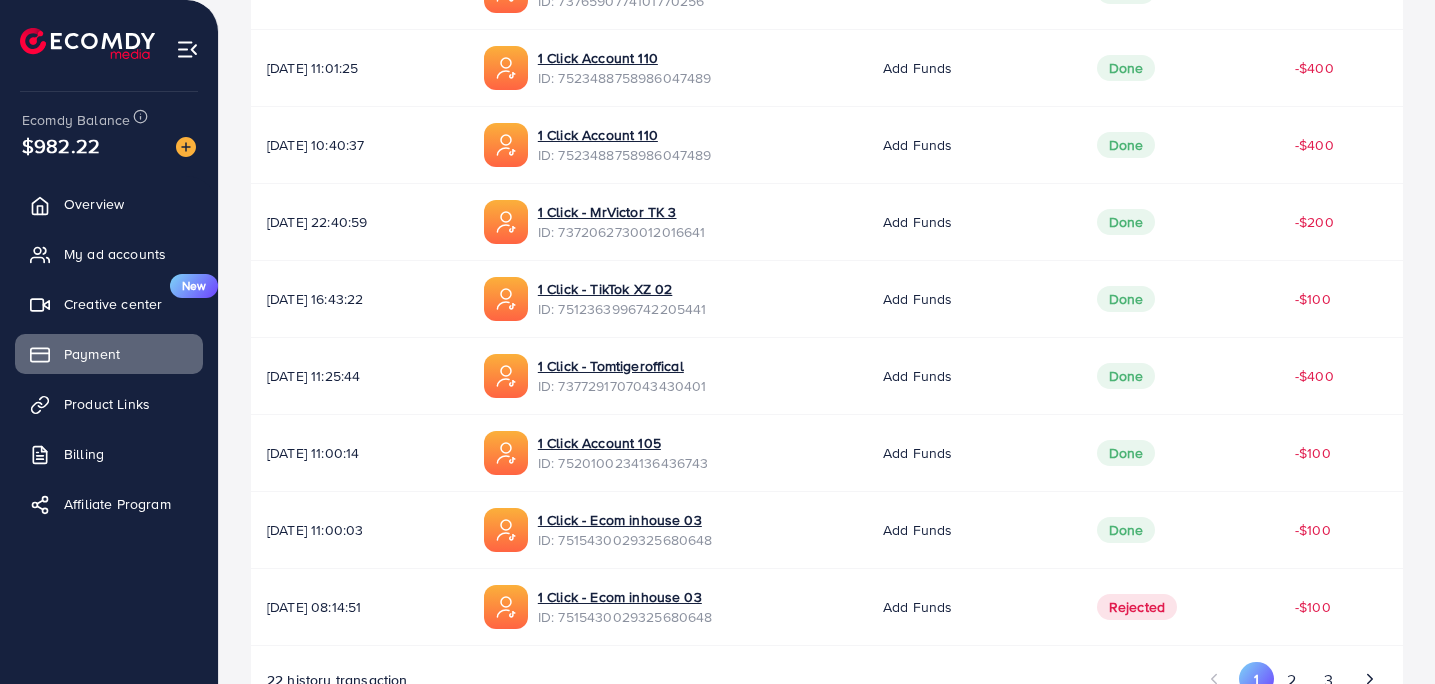 click on "ID: 7512363996742205441" at bounding box center [622, 309] 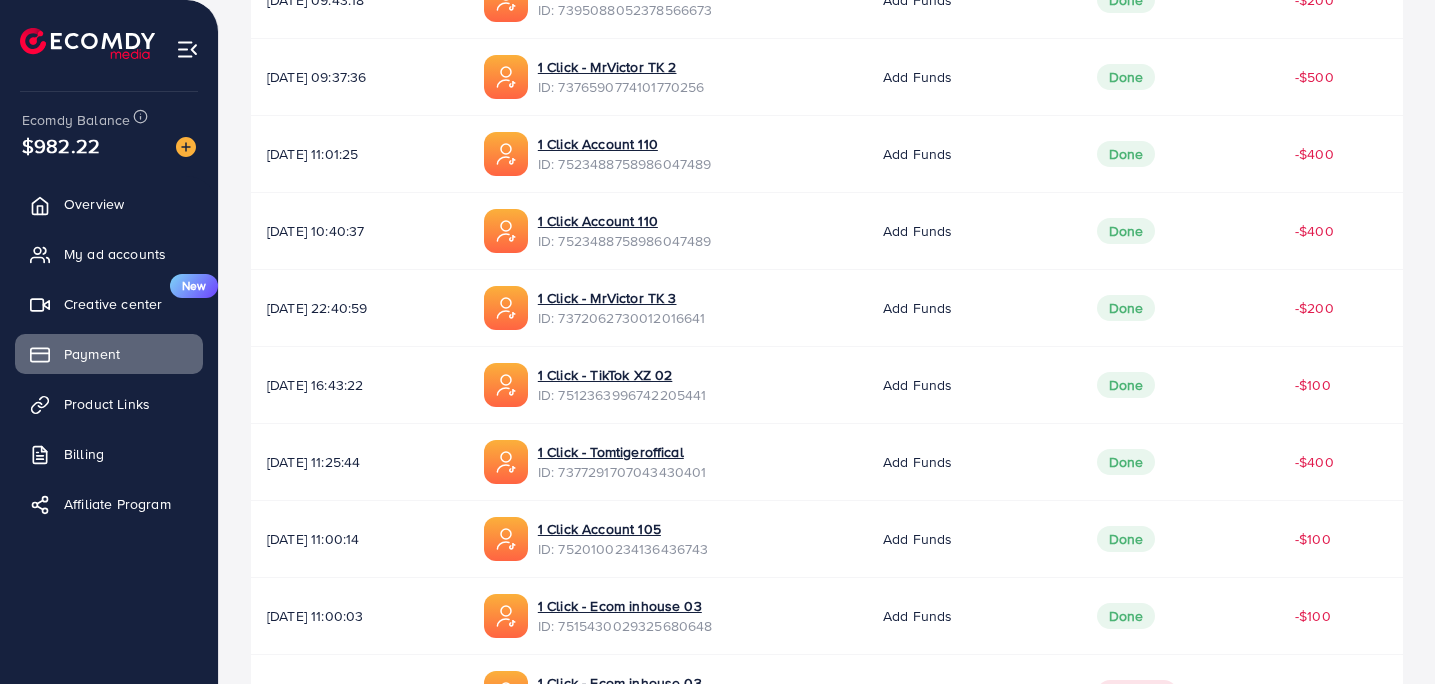 scroll, scrollTop: 545, scrollLeft: 0, axis: vertical 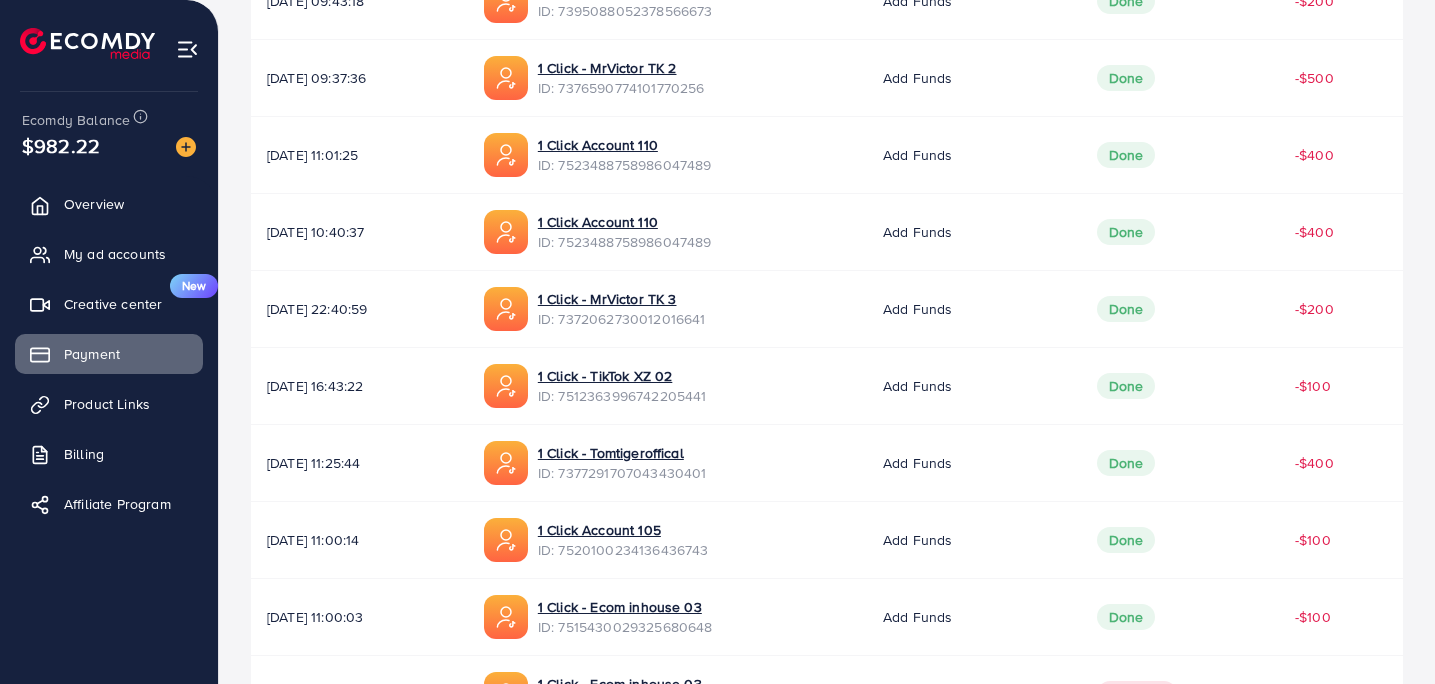 click on "ID: 7372062730012016641" at bounding box center (622, 319) 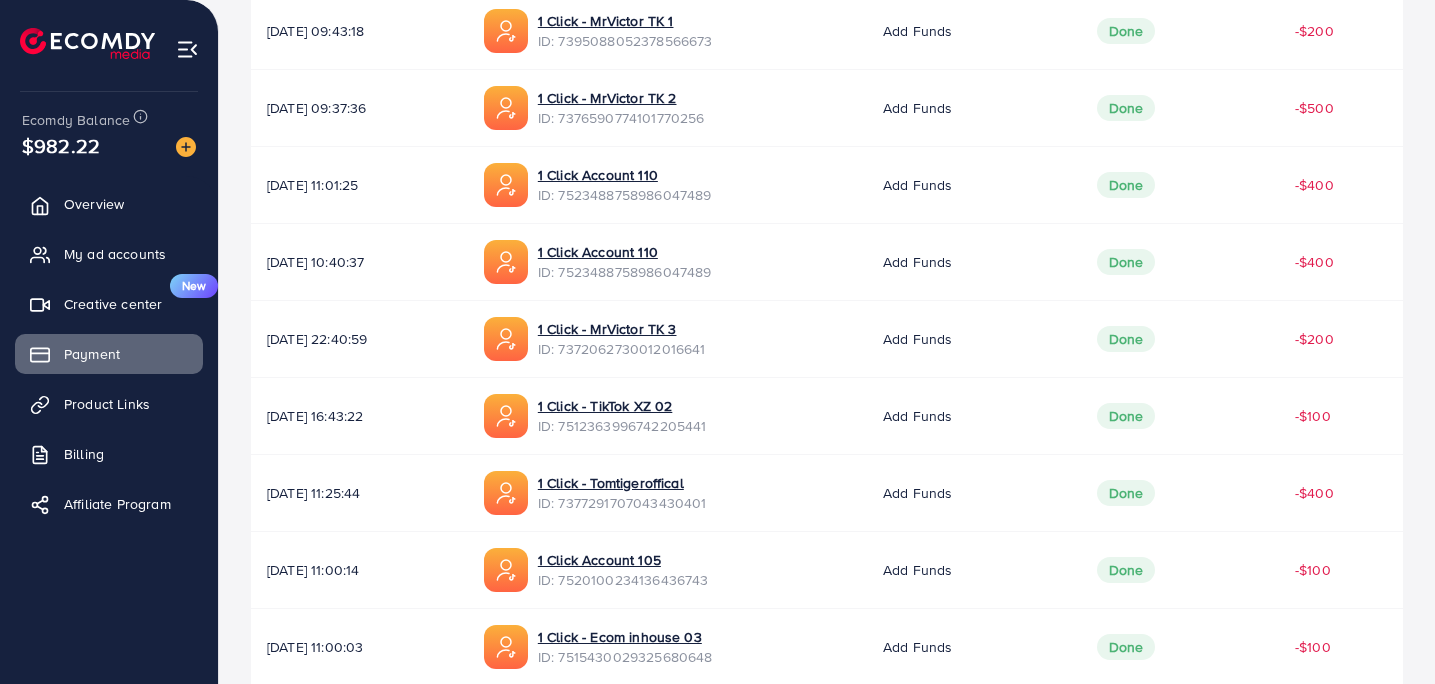 scroll, scrollTop: 469, scrollLeft: 0, axis: vertical 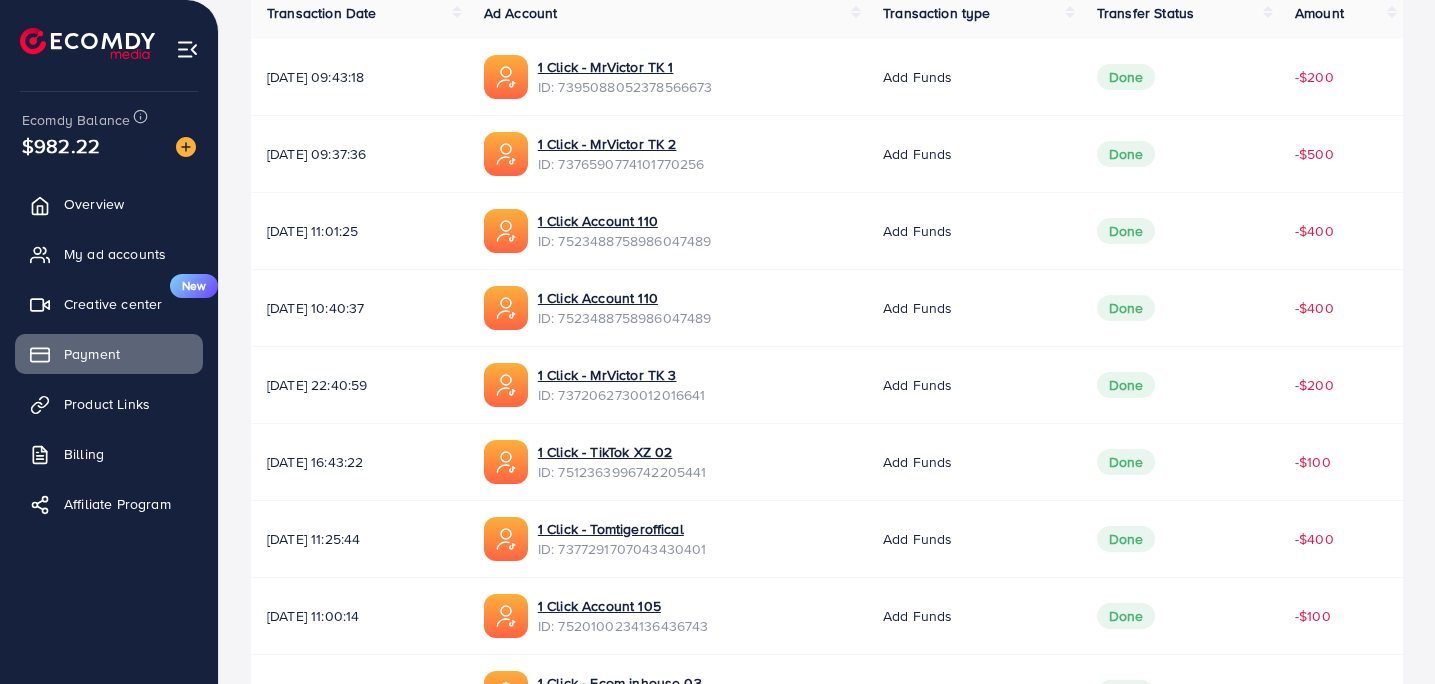 click on "ID: 7523488758986047489" at bounding box center [625, 318] 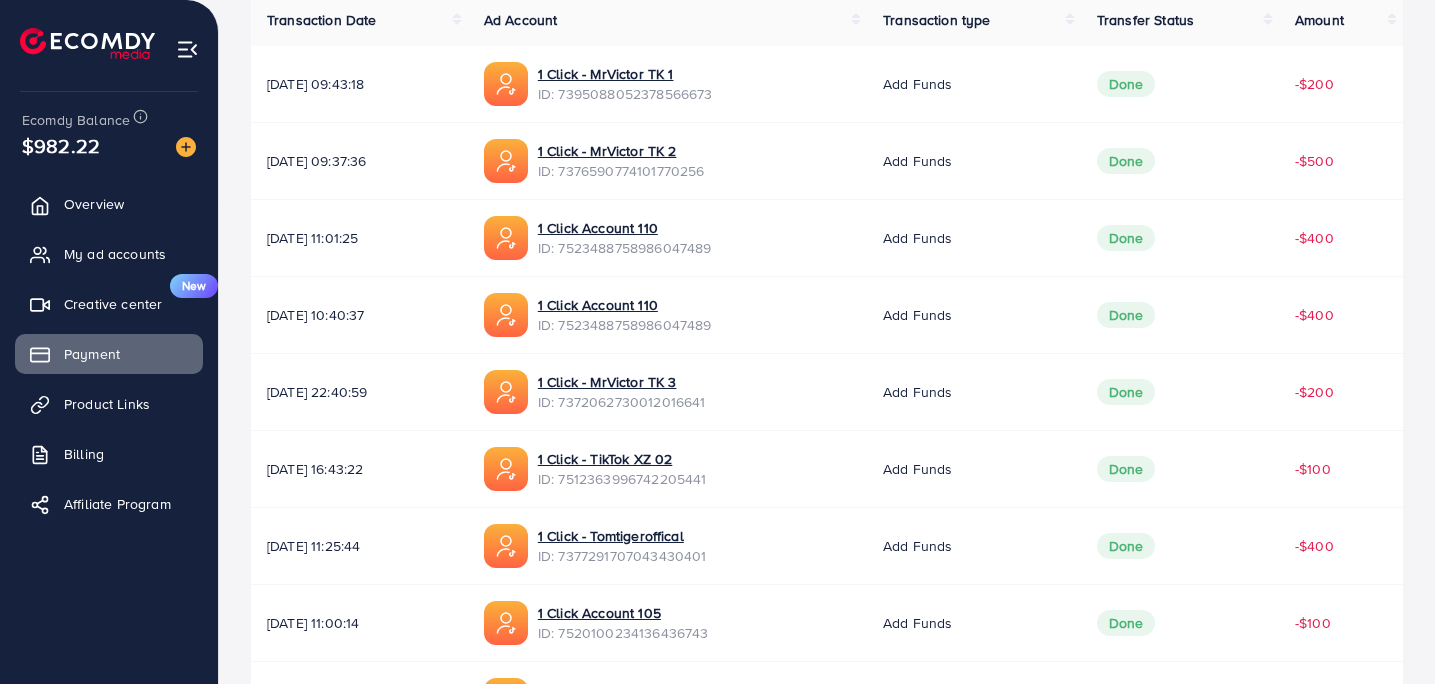 scroll, scrollTop: 463, scrollLeft: 0, axis: vertical 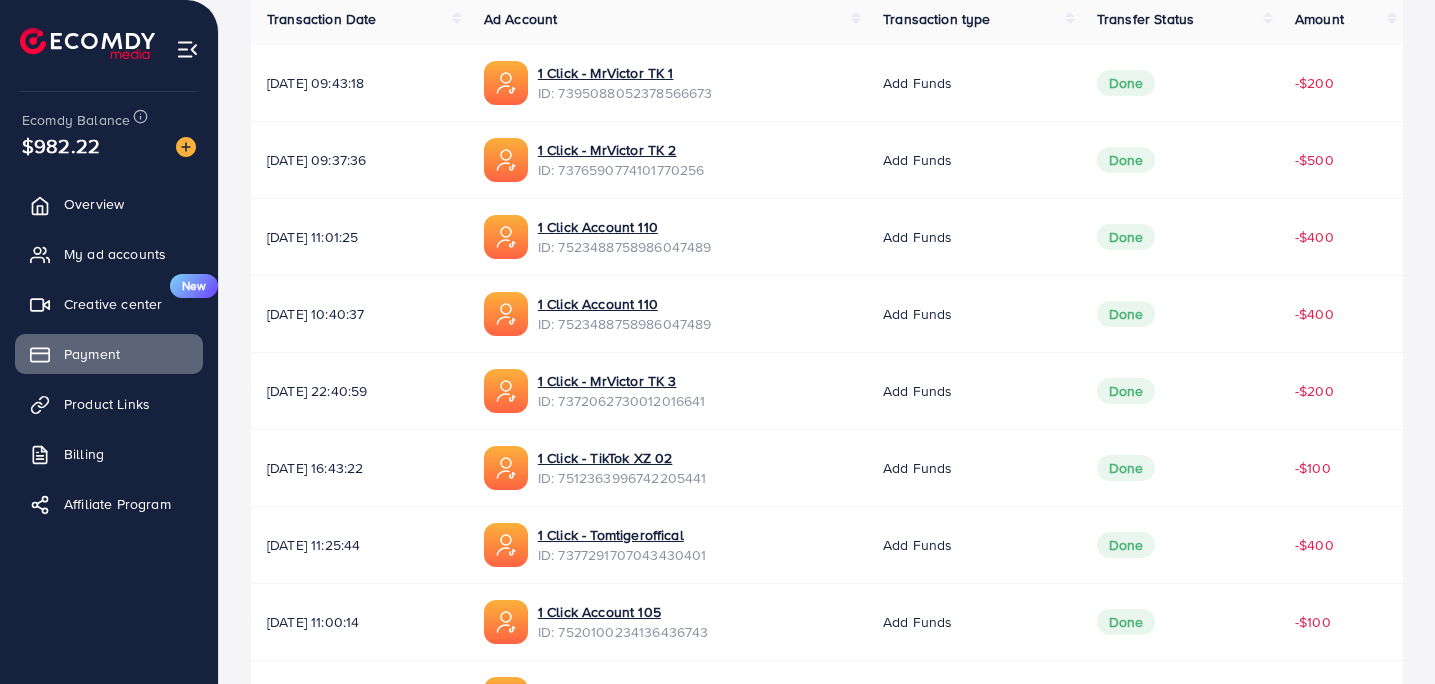 click on "ID: 7376590774101770256" at bounding box center [621, 170] 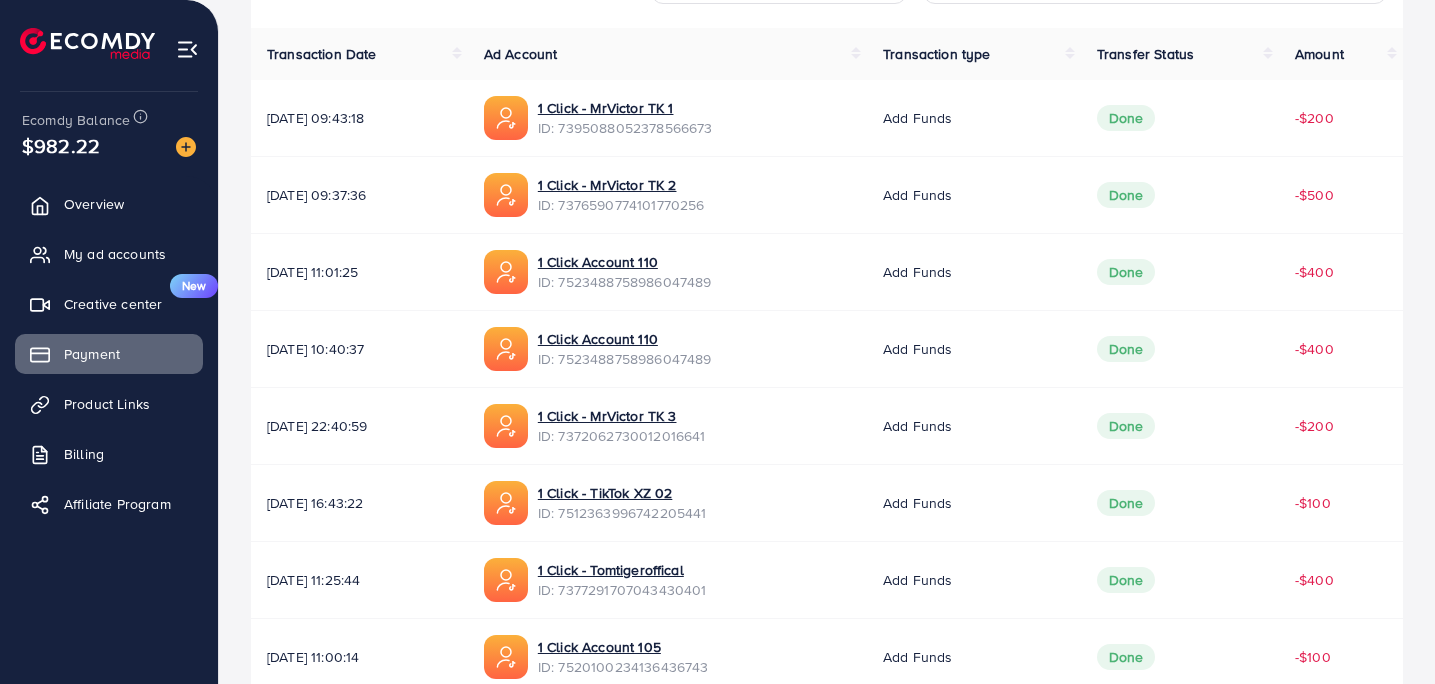 scroll, scrollTop: 426, scrollLeft: 0, axis: vertical 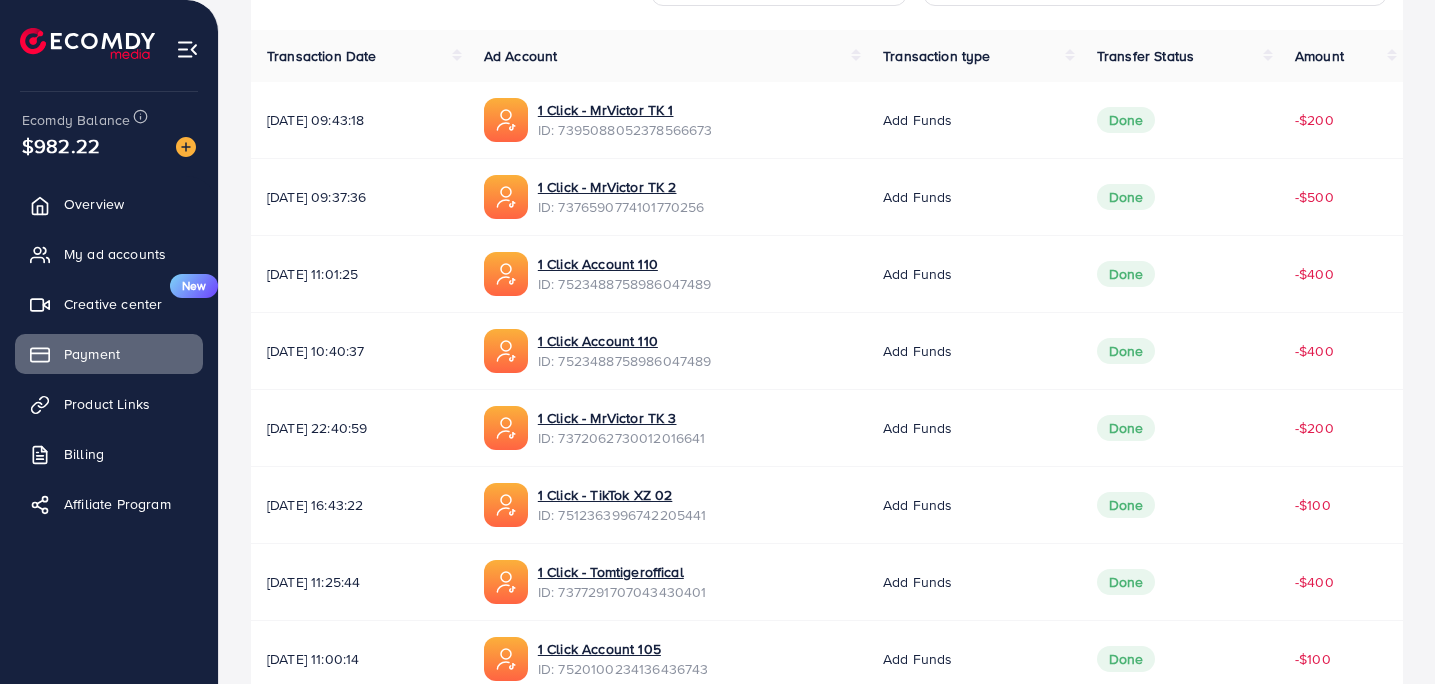 click on "ID: 7395088052378566673" at bounding box center [625, 130] 